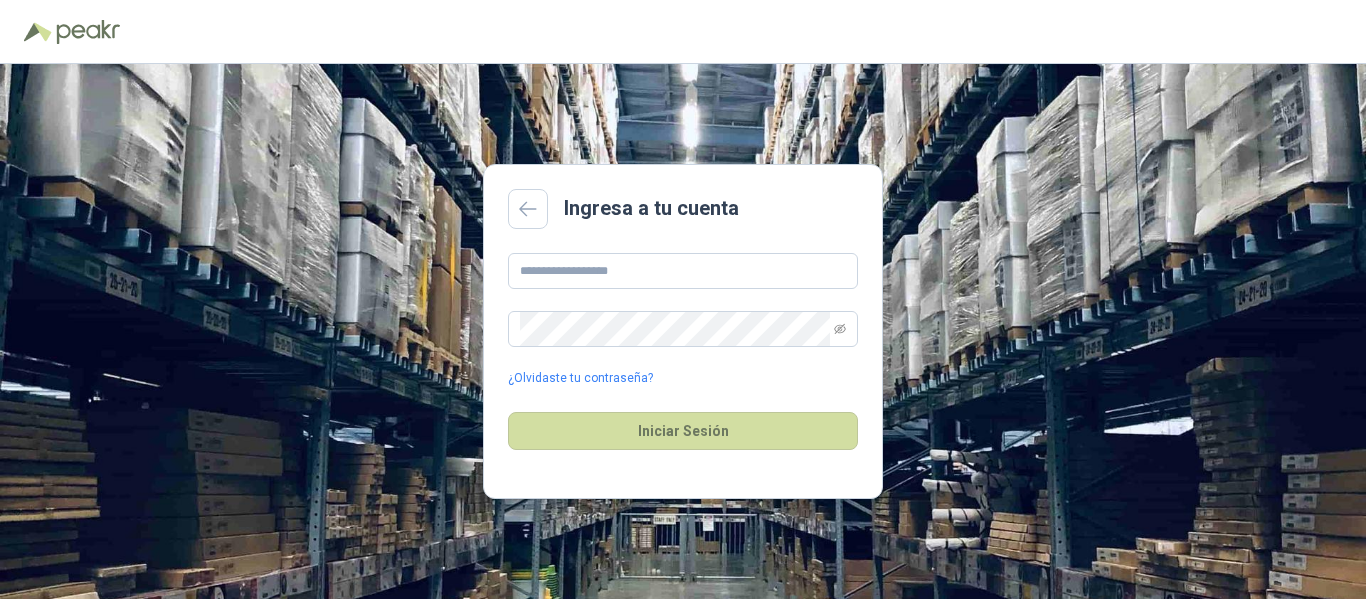 scroll, scrollTop: 0, scrollLeft: 0, axis: both 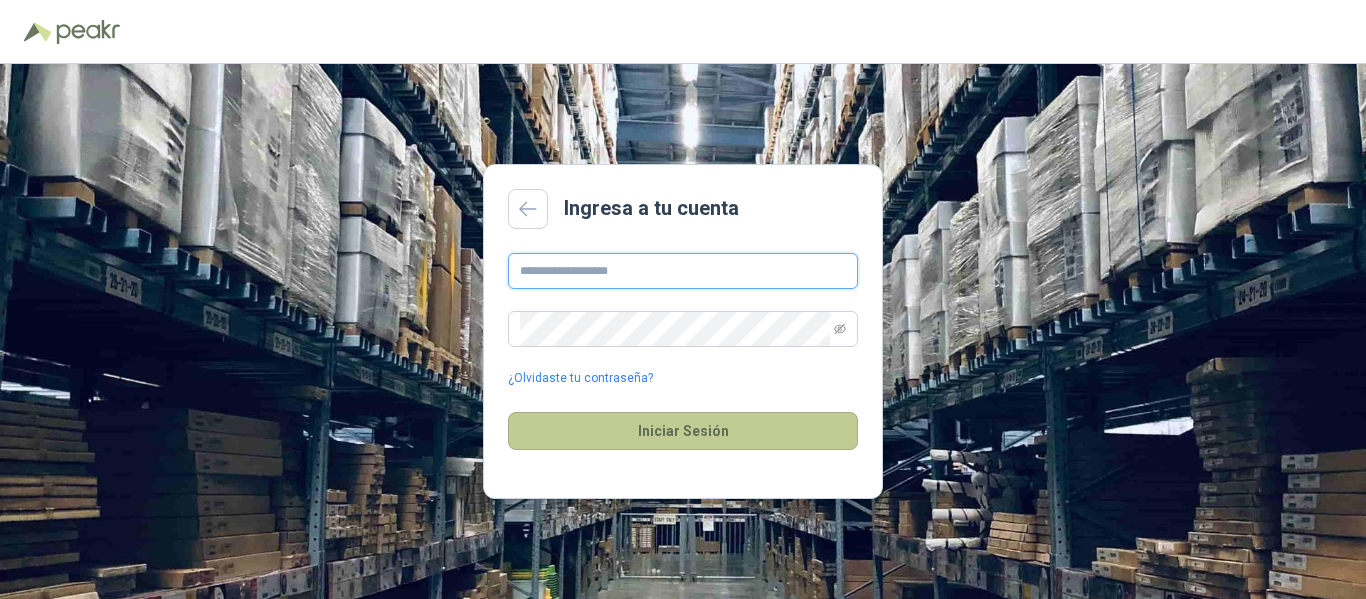 type on "**********" 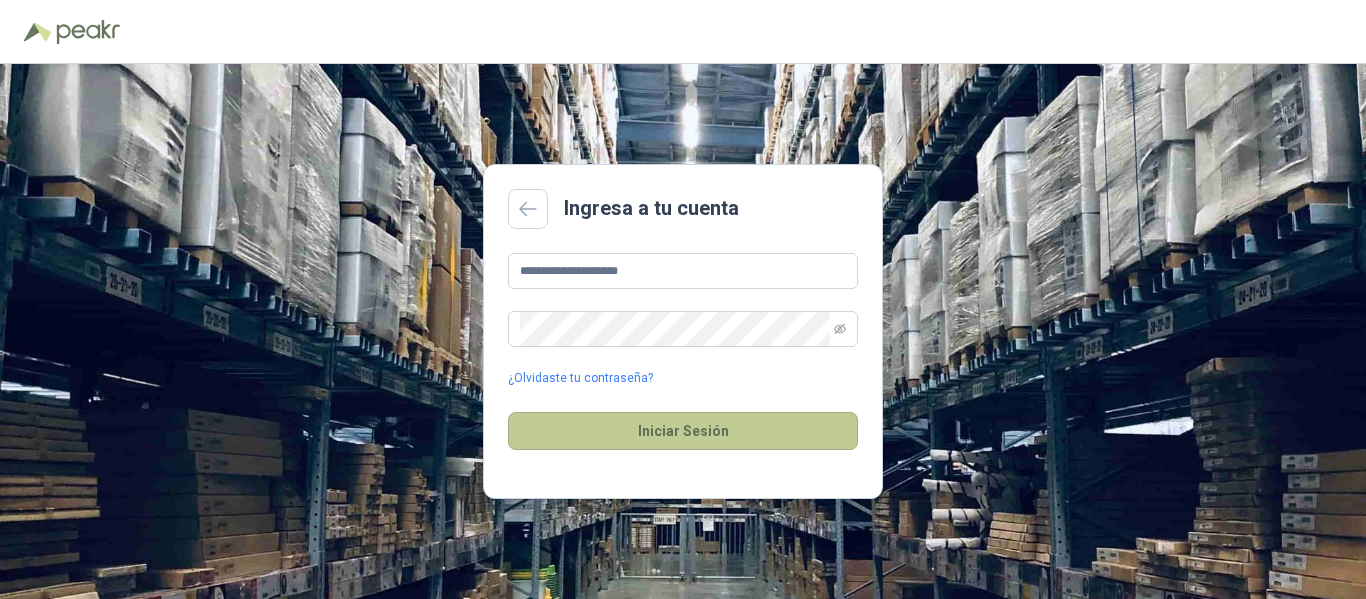 click on "Iniciar Sesión" at bounding box center (683, 431) 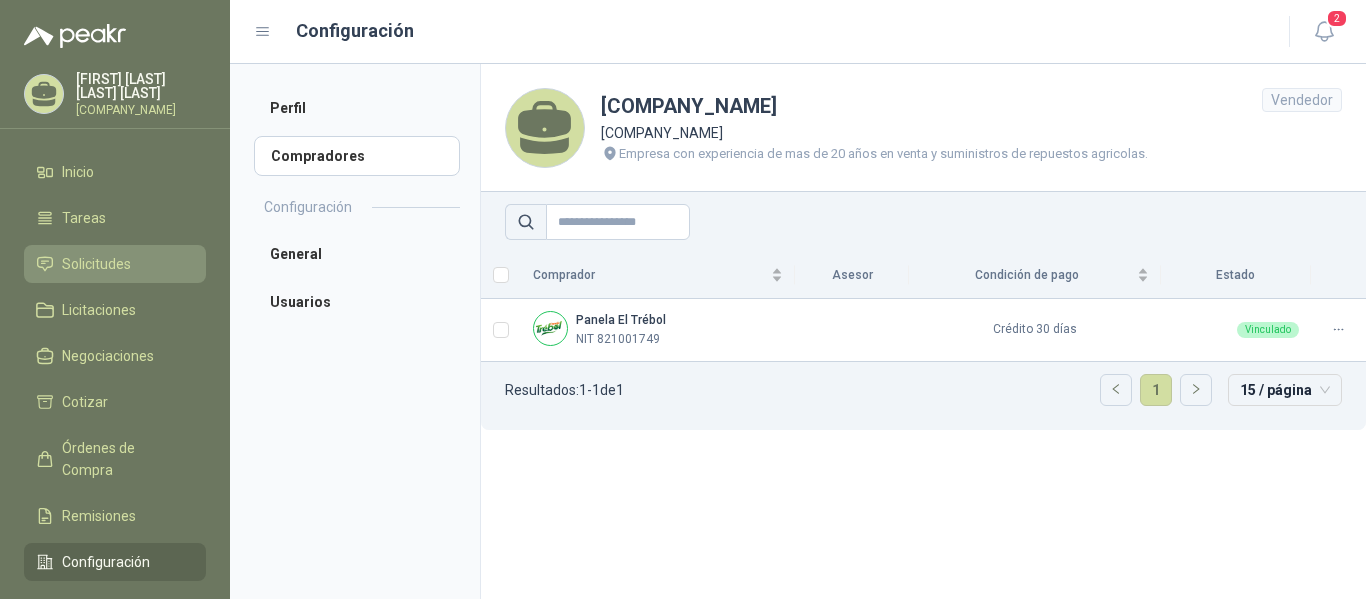click on "Solicitudes" at bounding box center [96, 264] 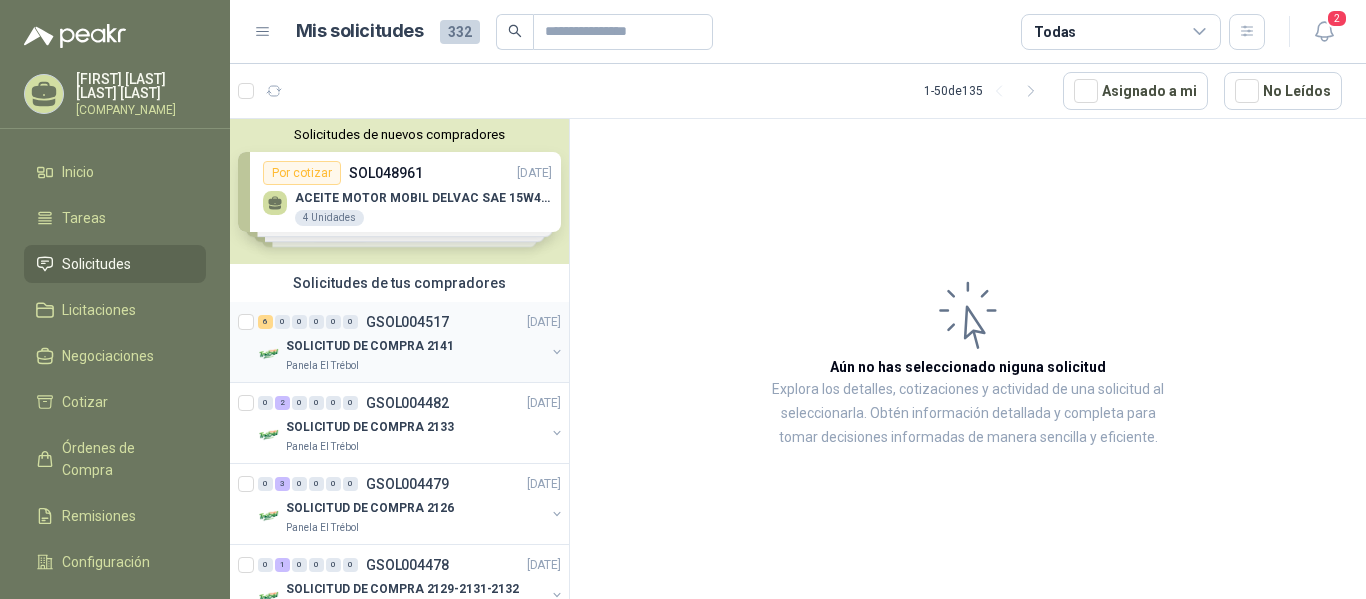 click on "SOLICITUD DE COMPRA 2141" at bounding box center (415, 346) 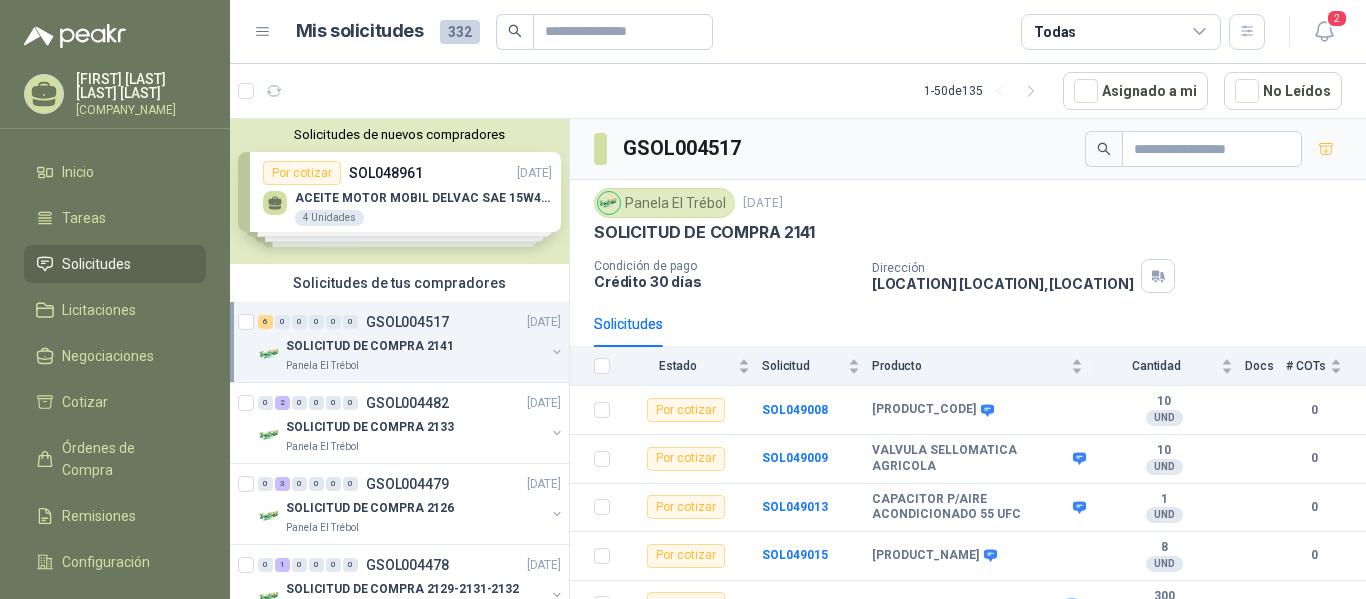 click on "Panela El Trébol" at bounding box center (415, 366) 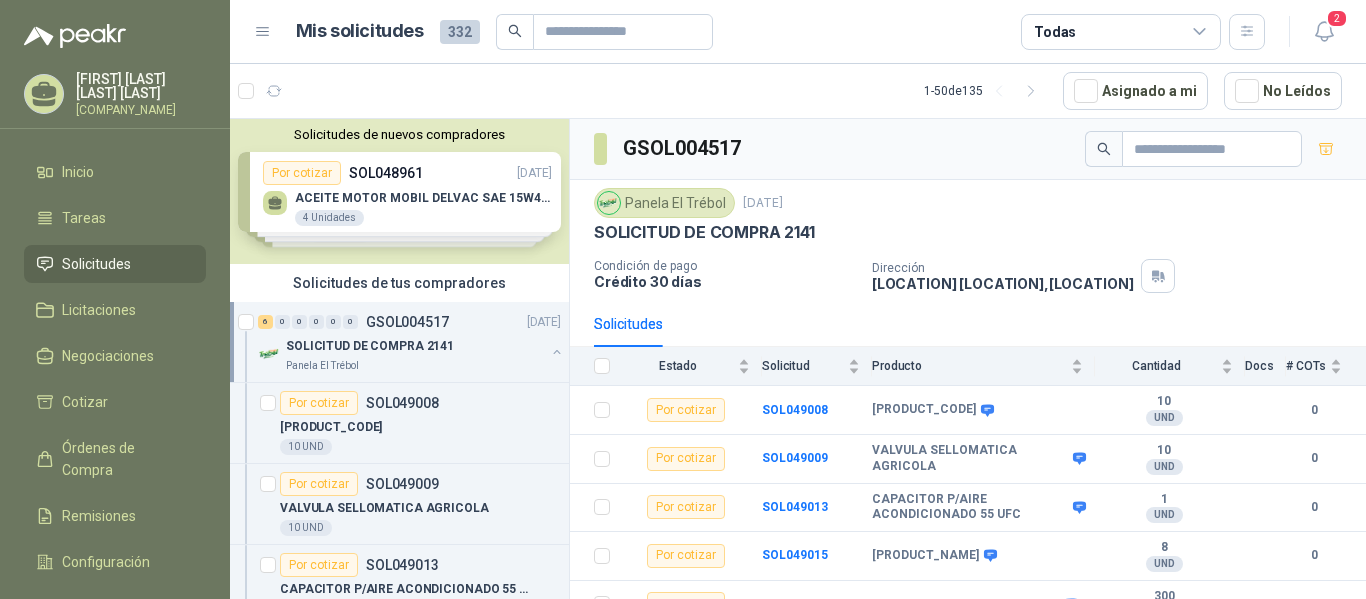scroll, scrollTop: 7, scrollLeft: 0, axis: vertical 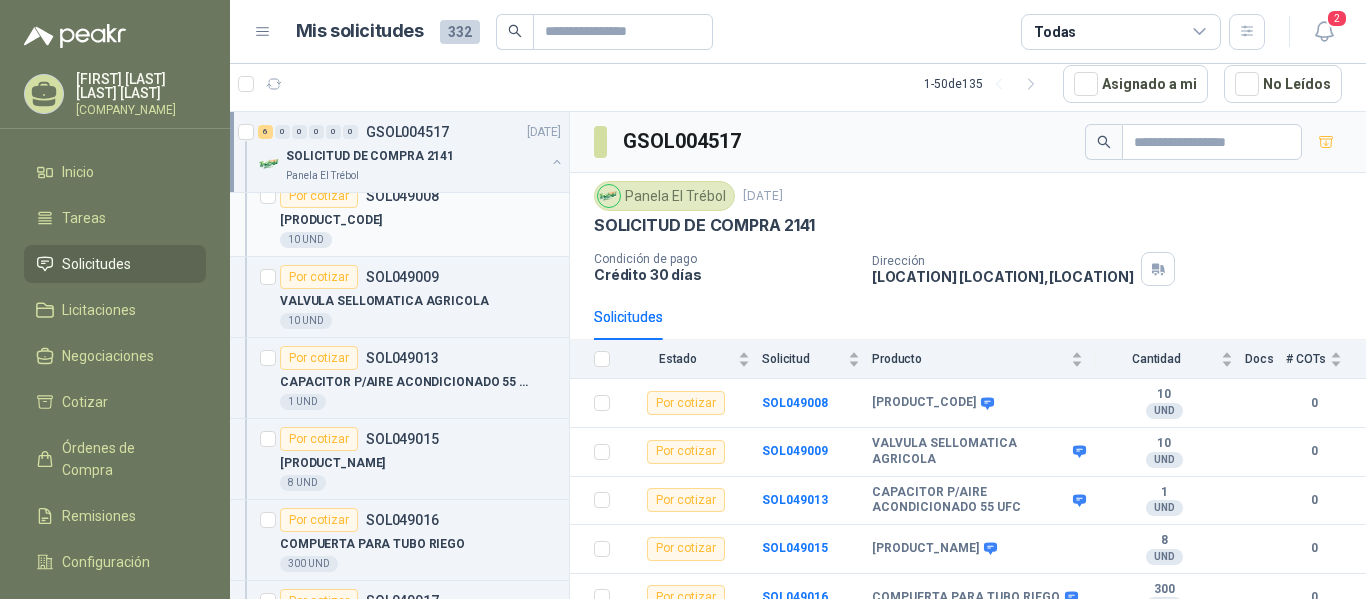 click on "[PRODUCT_CODE]" at bounding box center [331, 220] 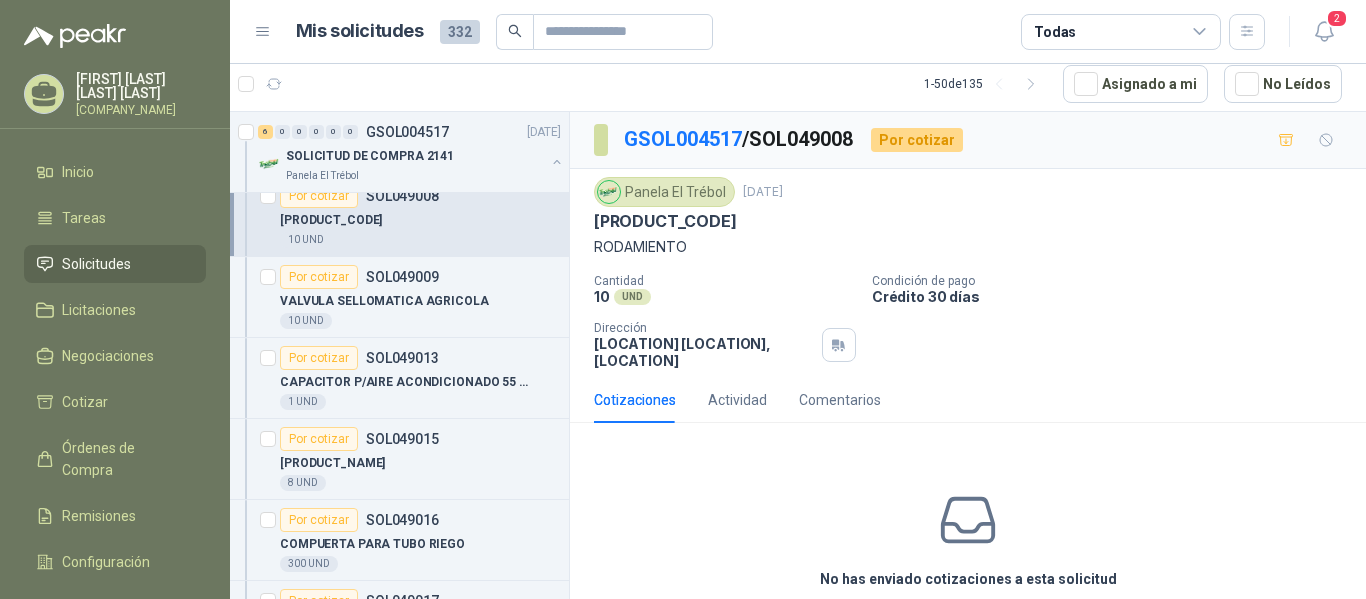 click on "[PRODUCT_CODE]" at bounding box center [665, 221] 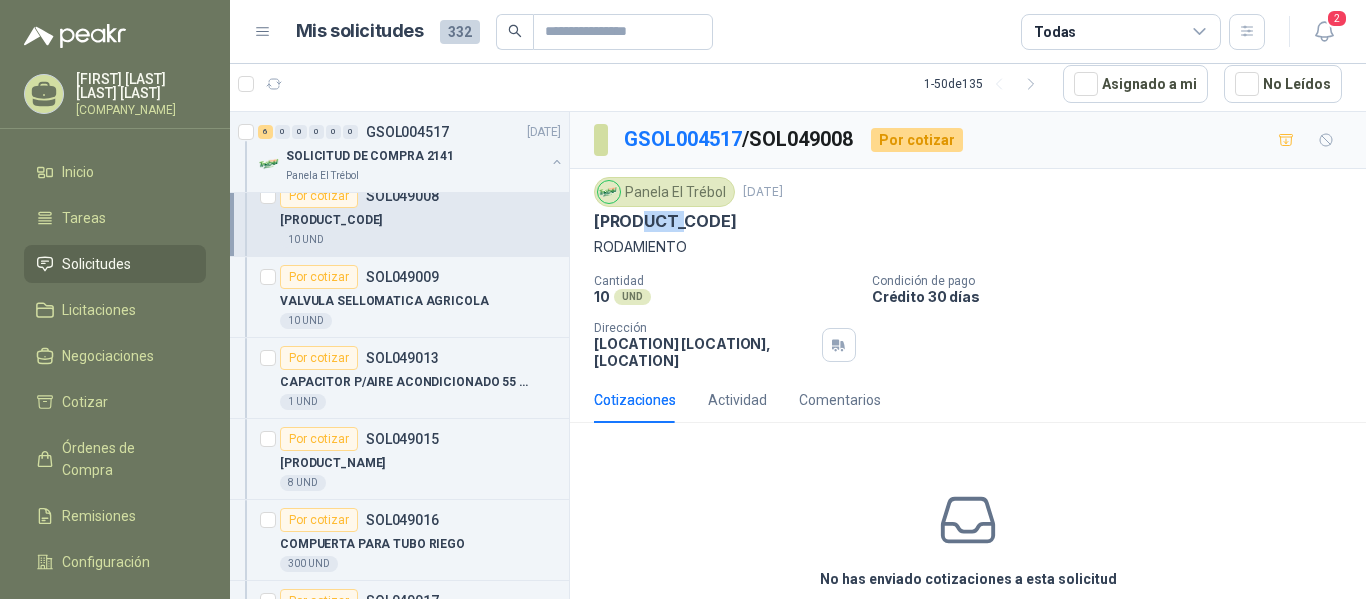 click on "[PRODUCT_CODE]" at bounding box center [665, 221] 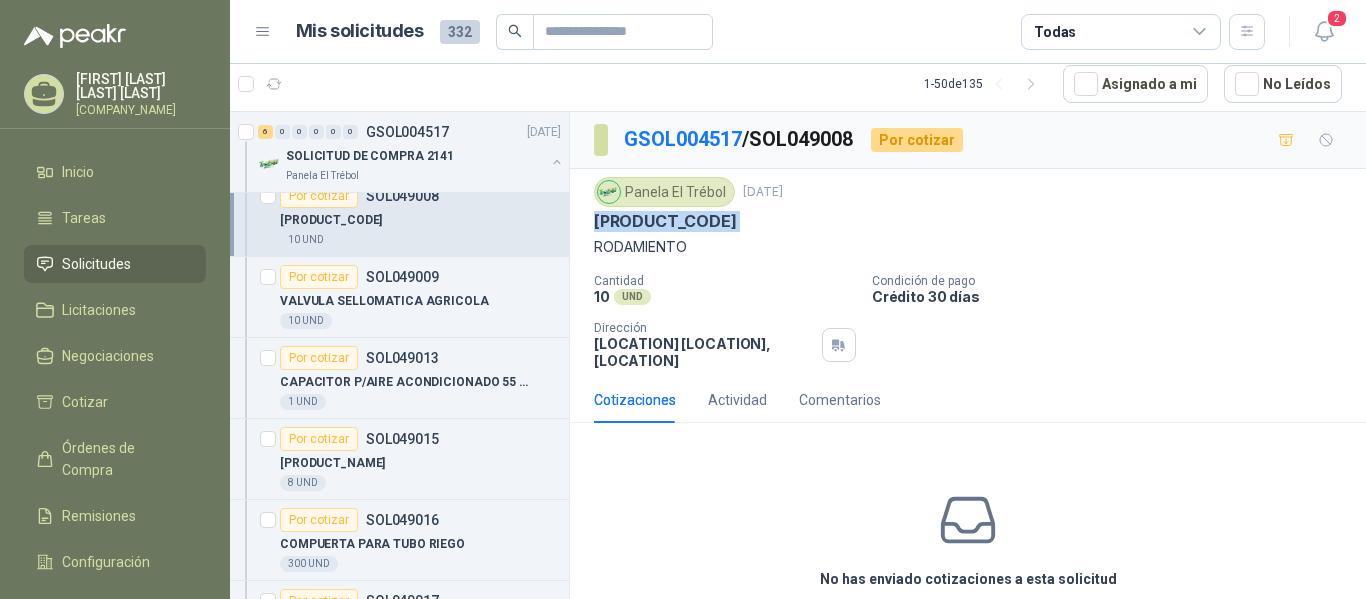 click on "[PRODUCT_CODE]" at bounding box center (665, 221) 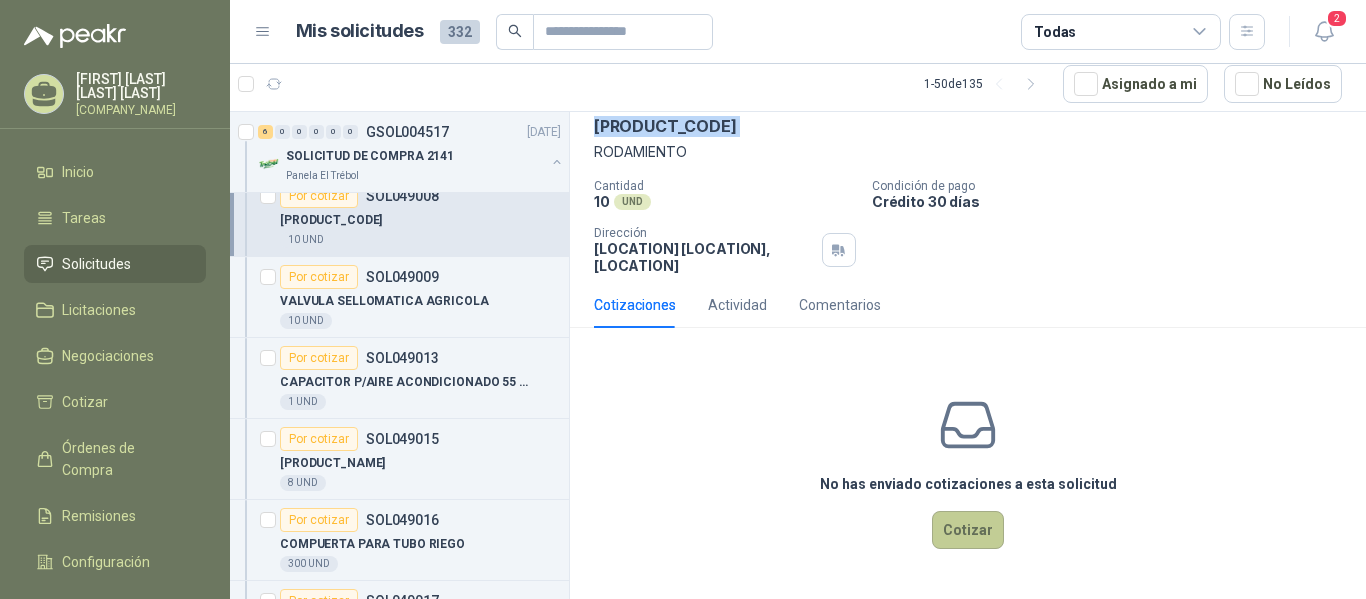 click on "Cotizar" at bounding box center [968, 530] 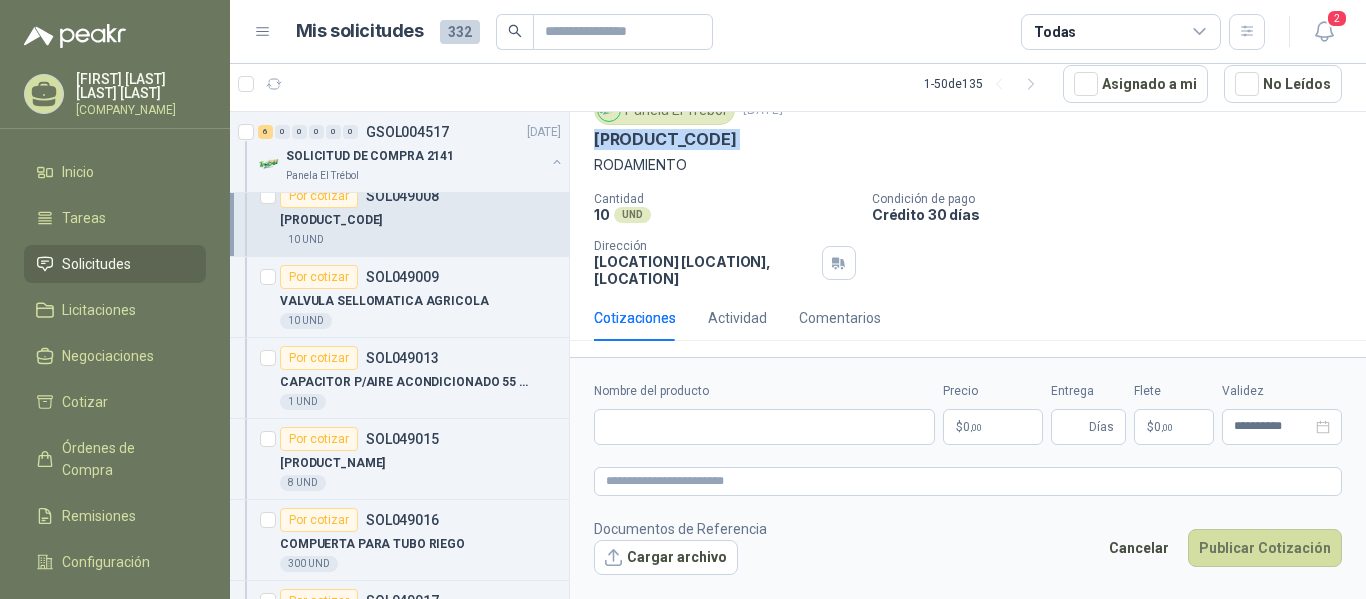 type 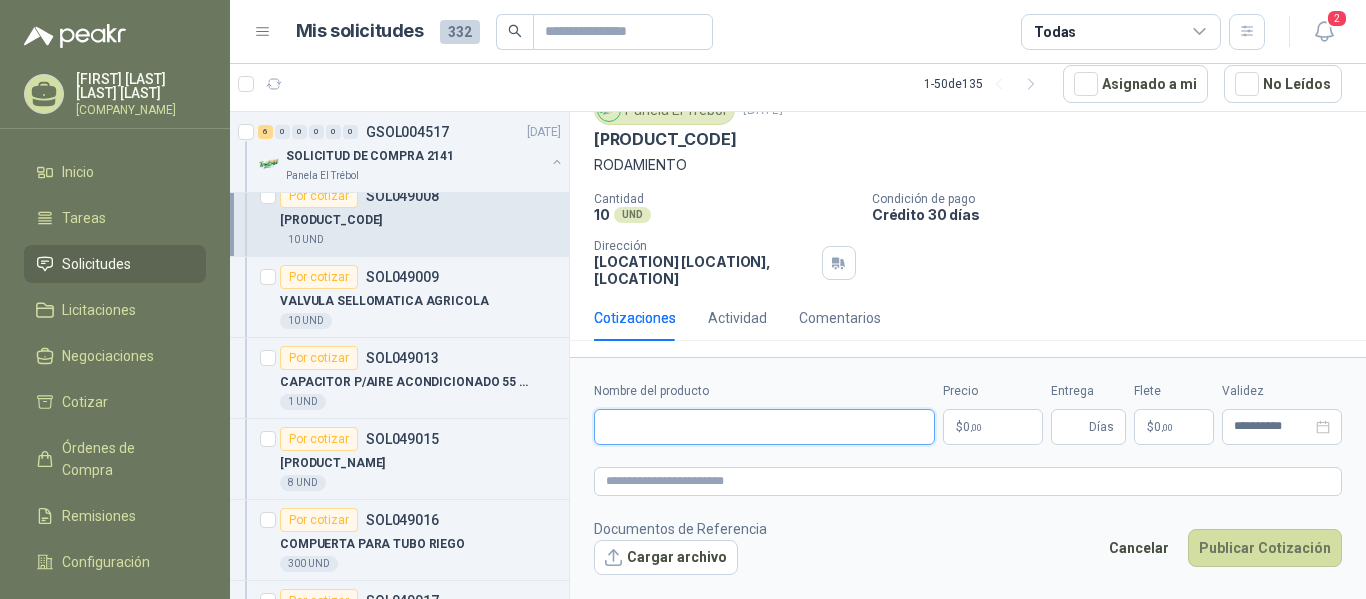 click on "Nombre del producto" at bounding box center [764, 427] 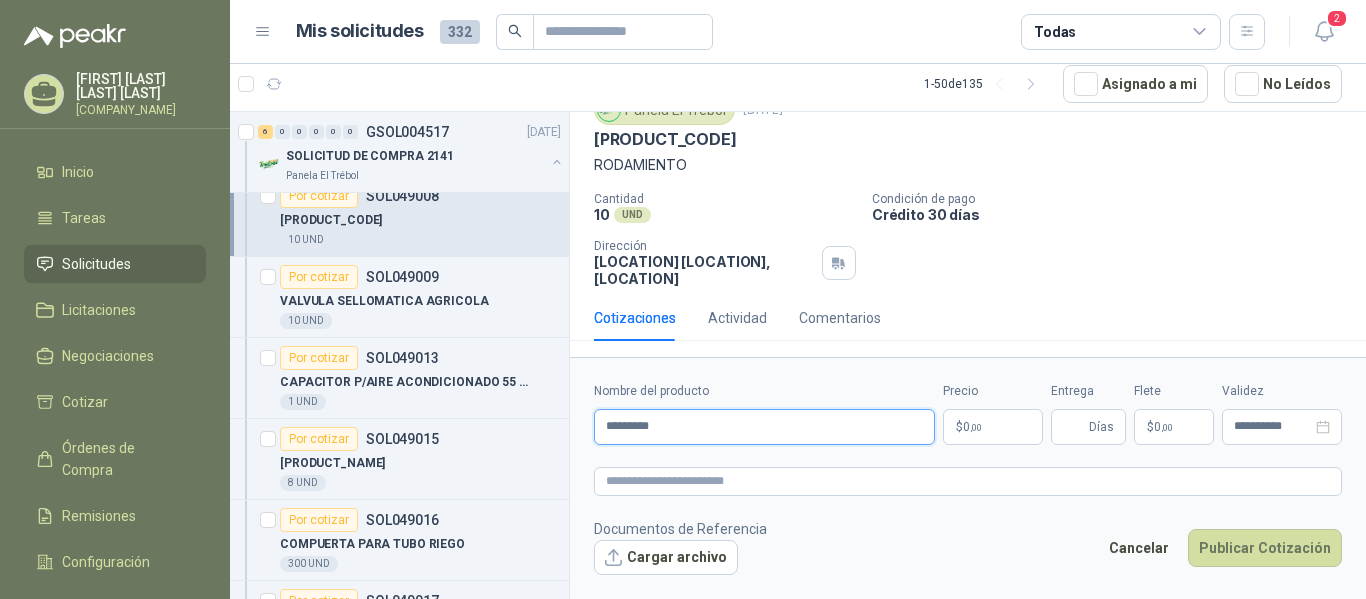 type on "*********" 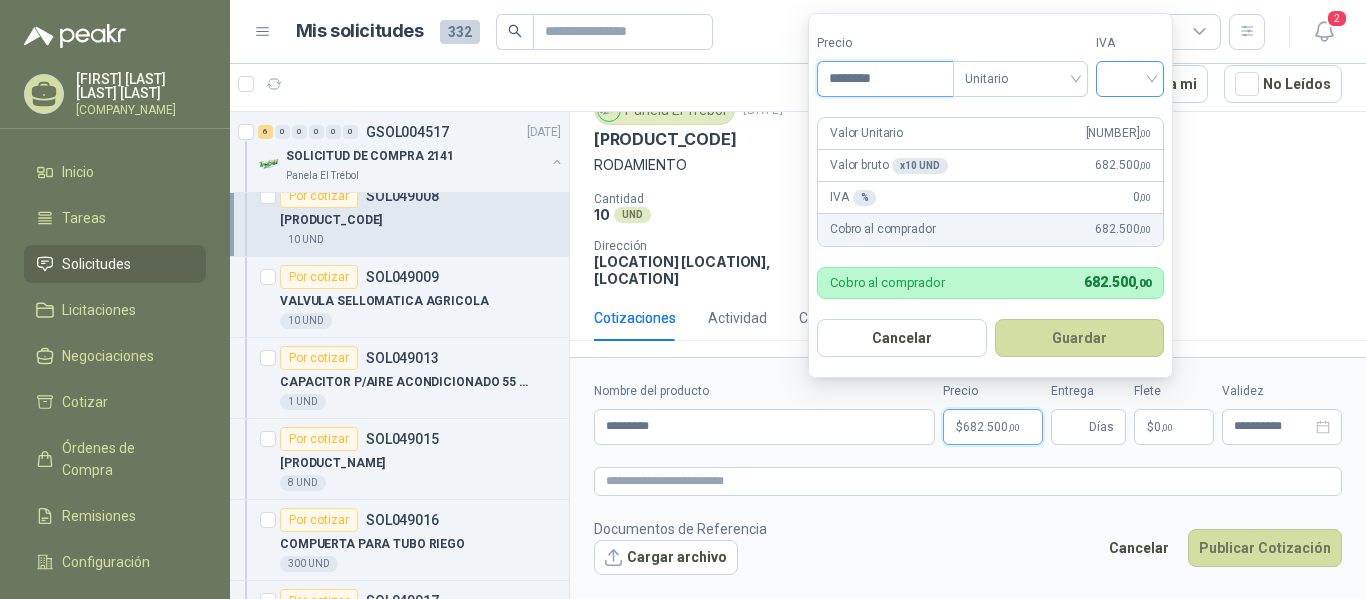 type on "********" 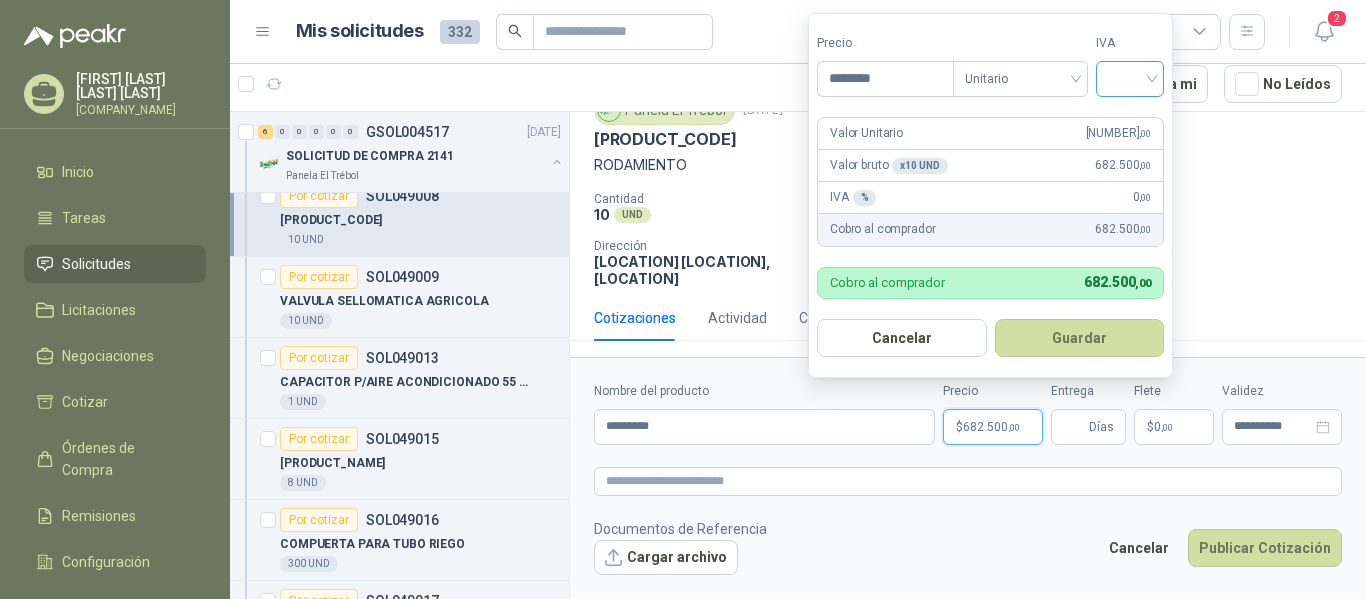 click at bounding box center (1130, 77) 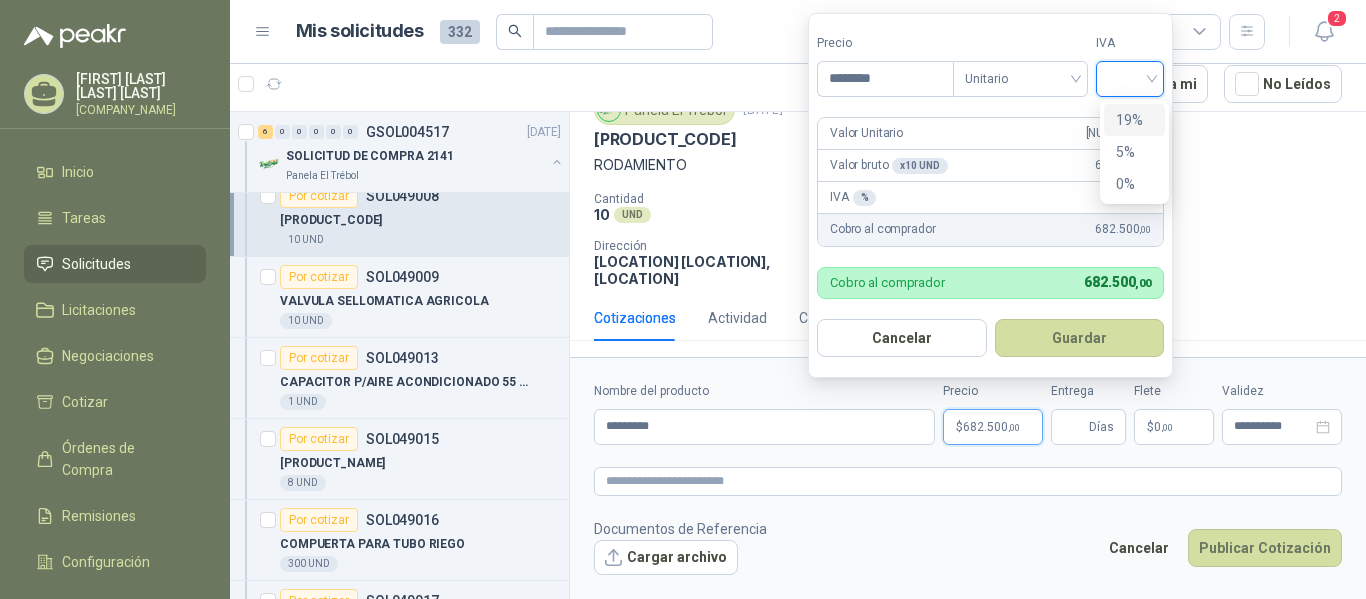 drag, startPoint x: 1135, startPoint y: 115, endPoint x: 1135, endPoint y: 127, distance: 12 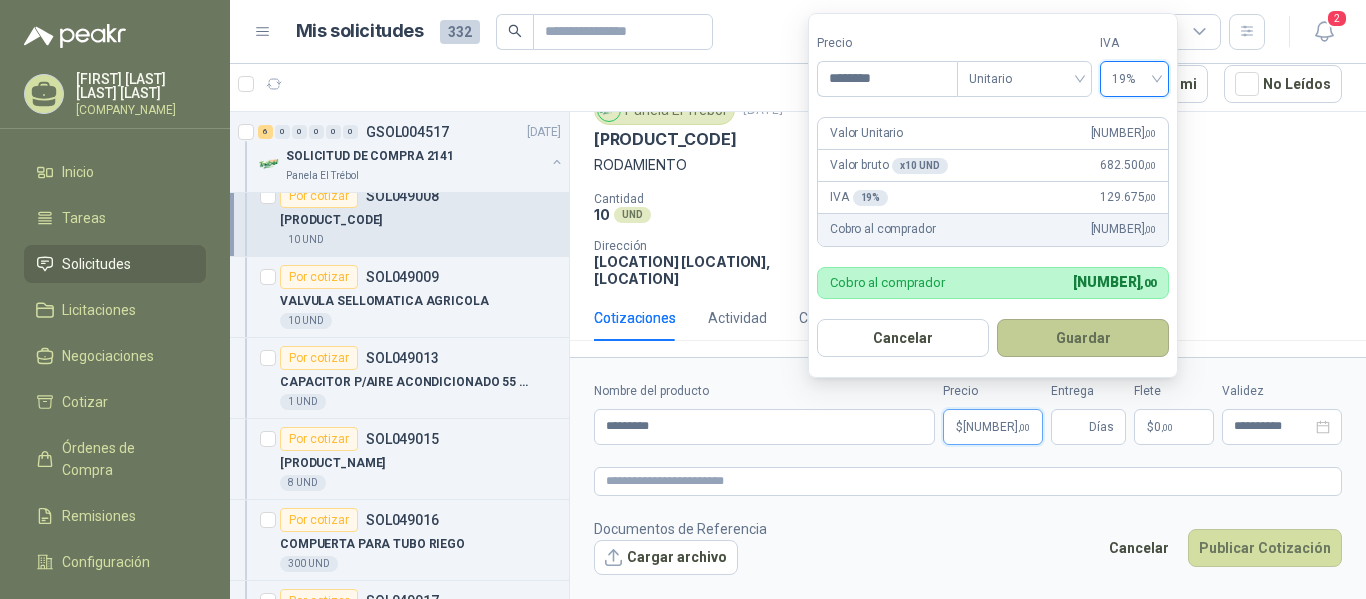 click on "Guardar" at bounding box center (1083, 338) 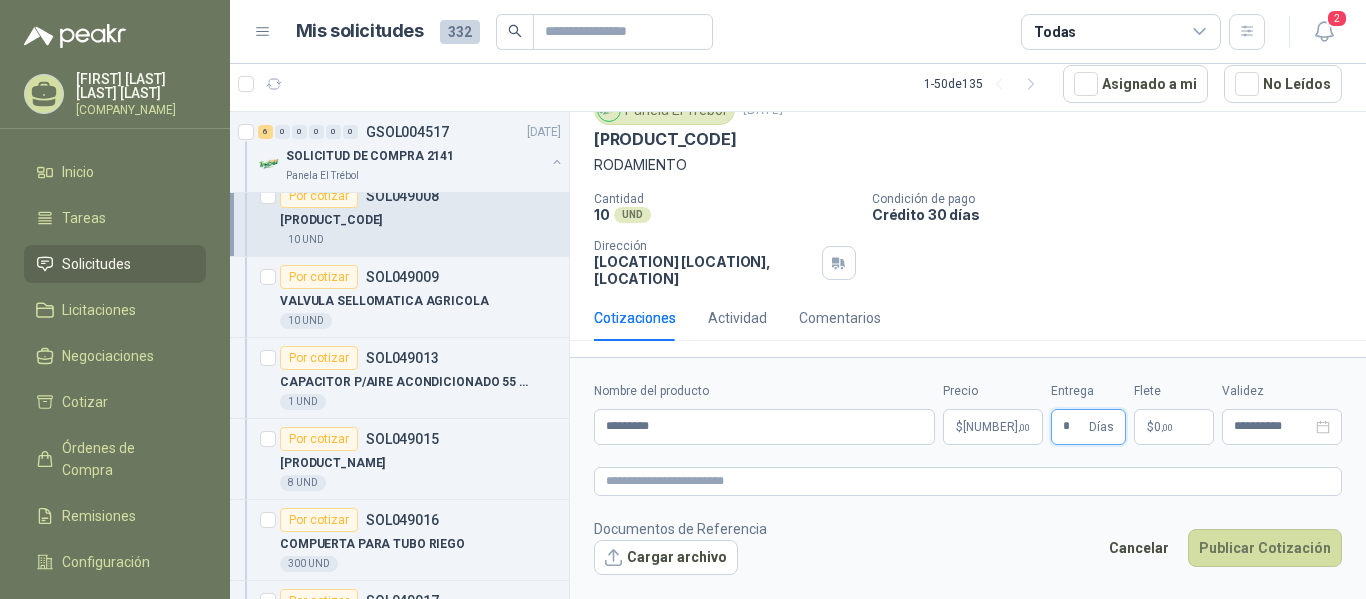 type on "*" 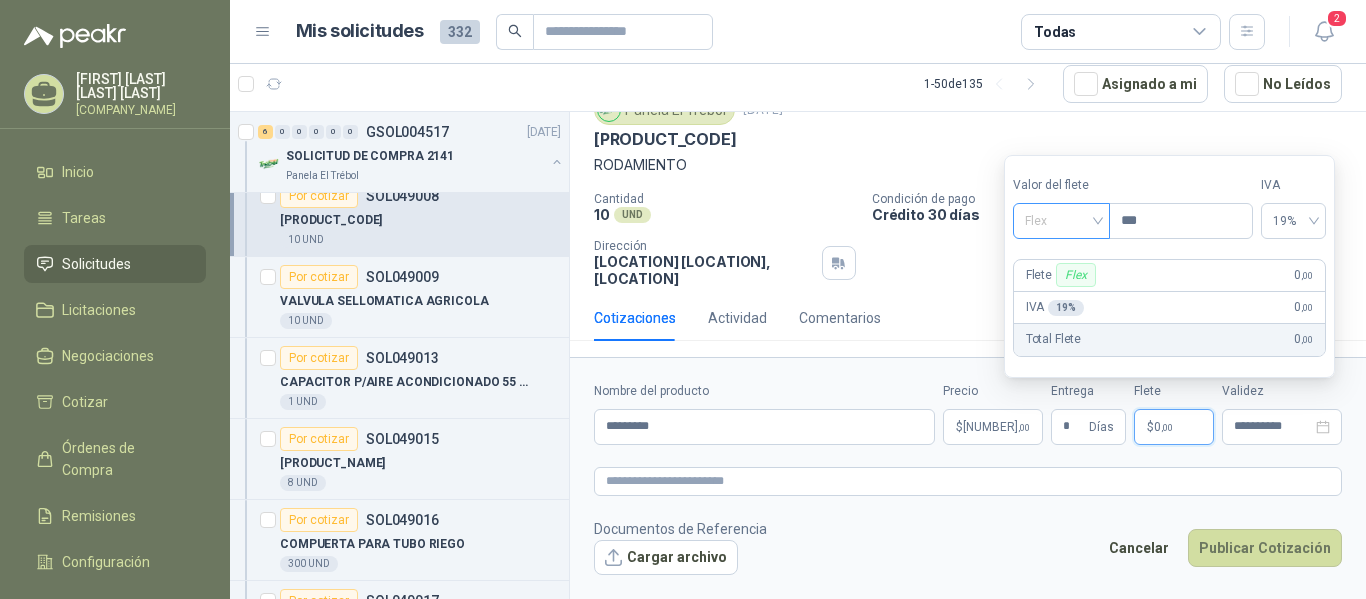 click on "Flex" at bounding box center (1061, 221) 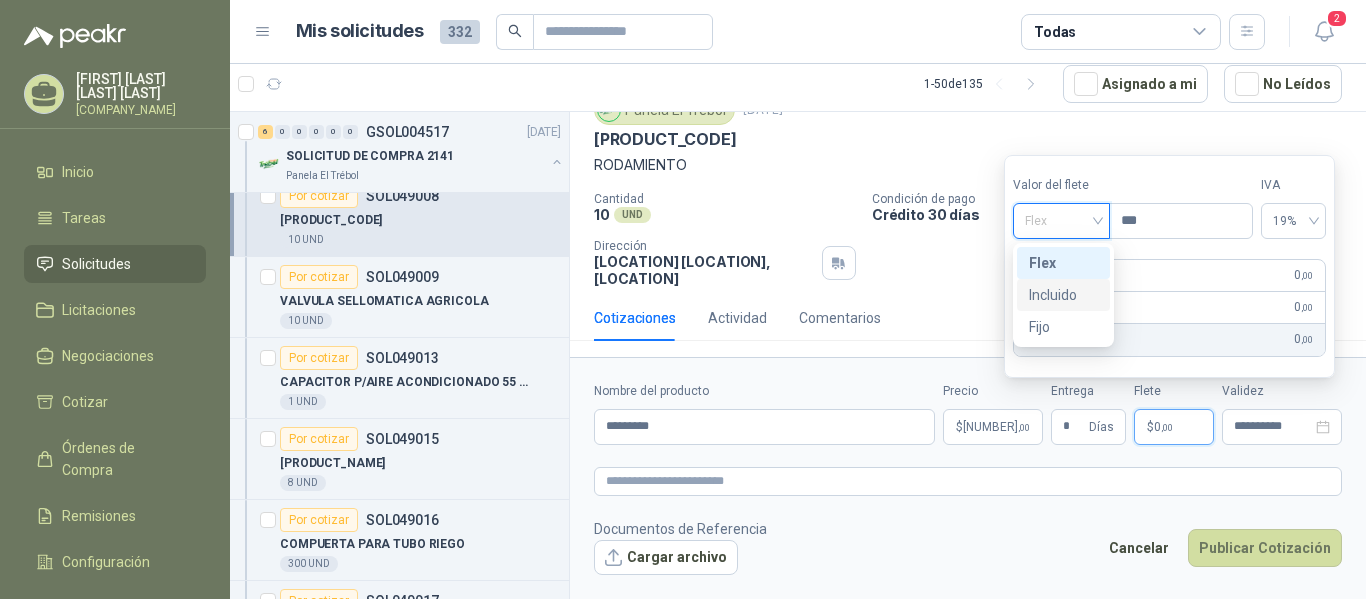 drag, startPoint x: 1053, startPoint y: 291, endPoint x: 993, endPoint y: 299, distance: 60.530983 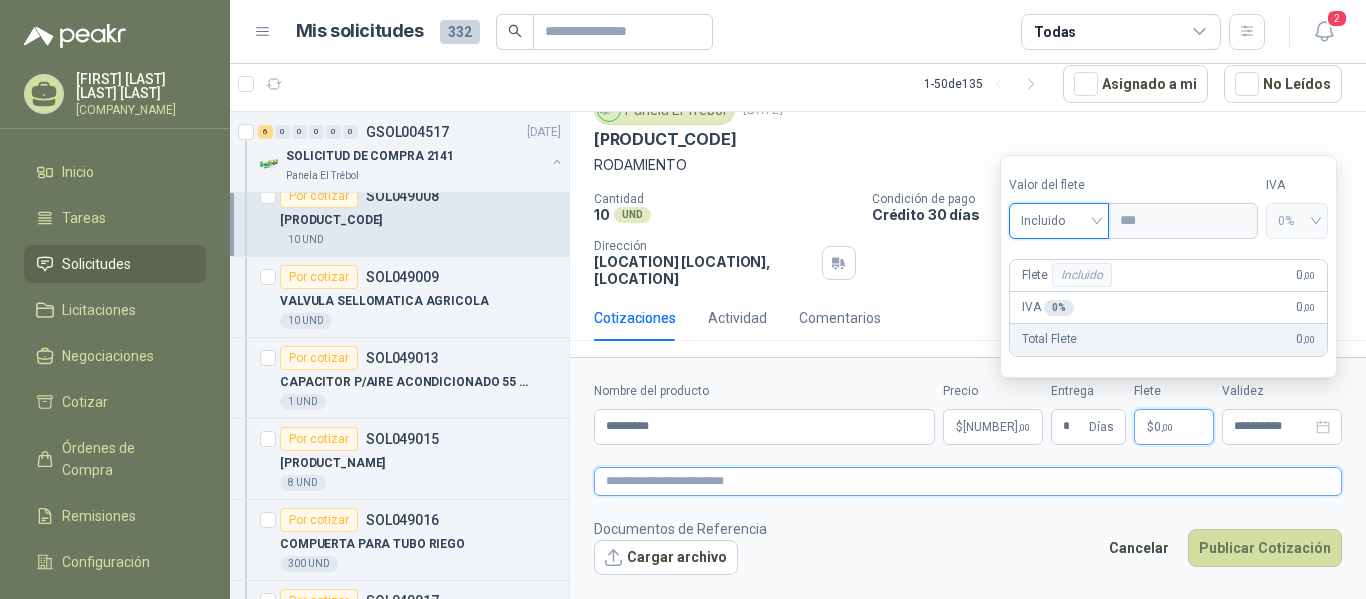 click at bounding box center [968, 481] 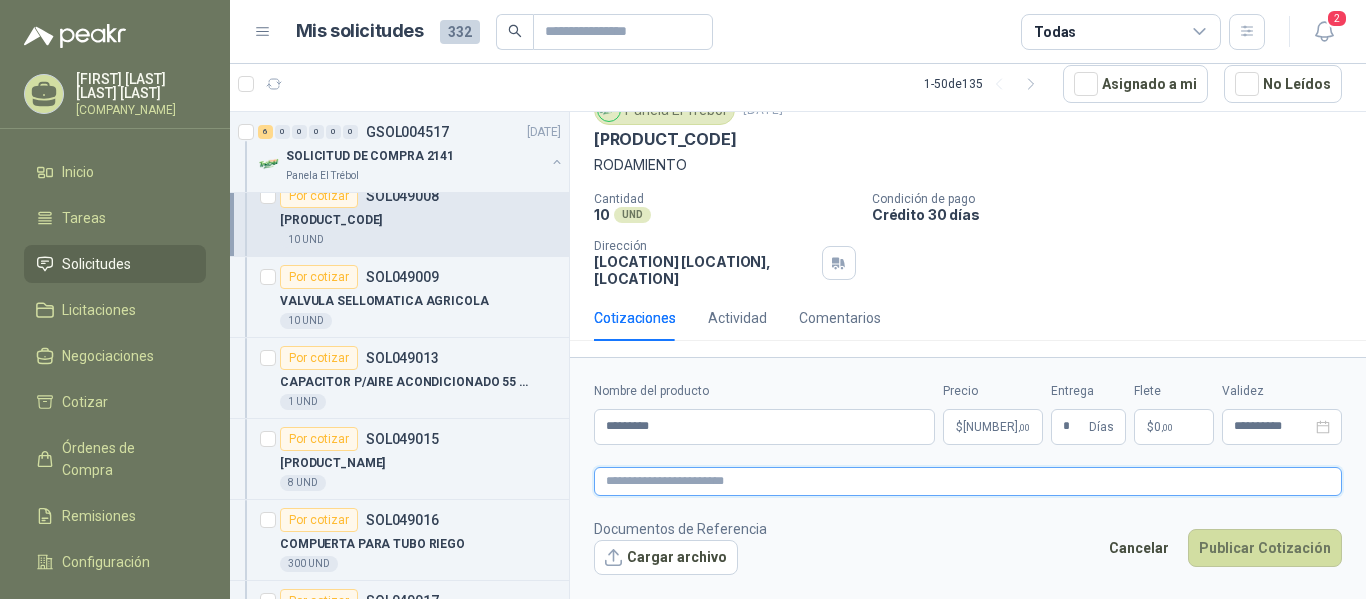 type 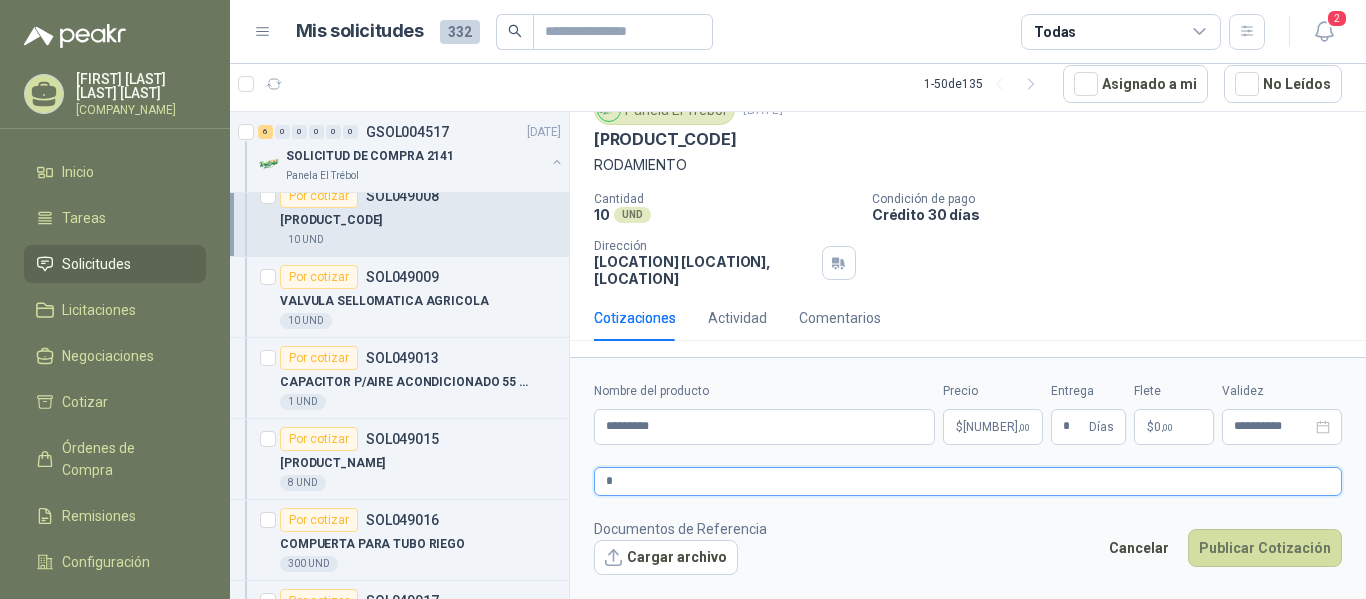 type 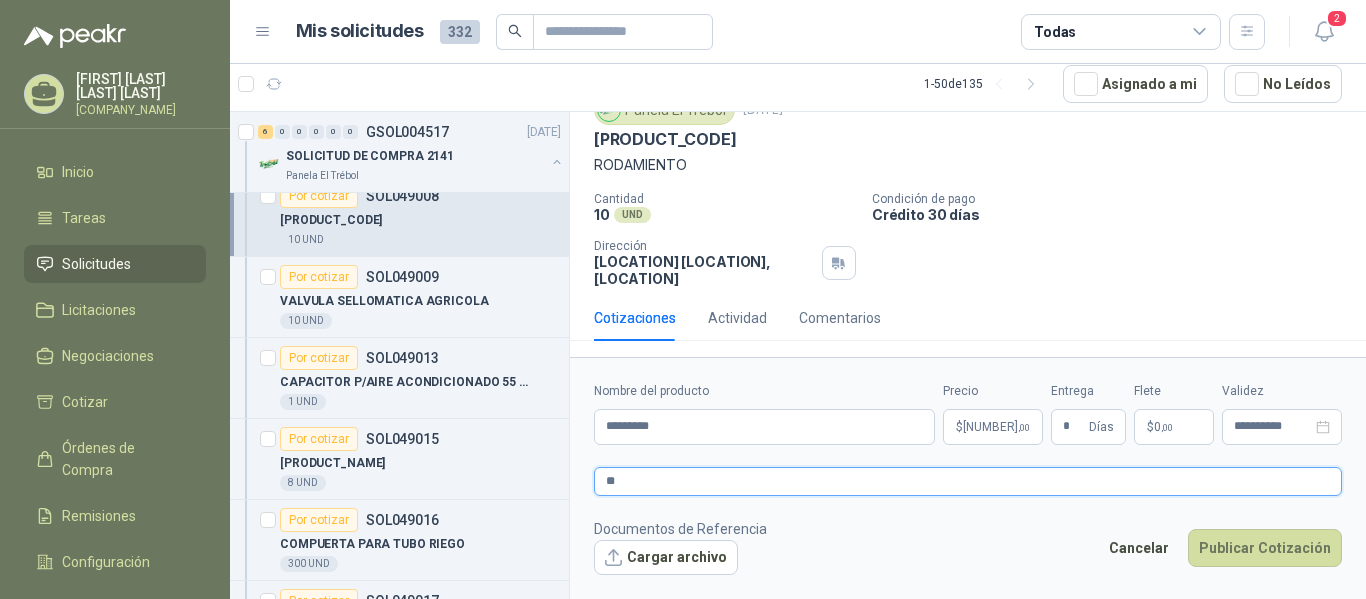 type 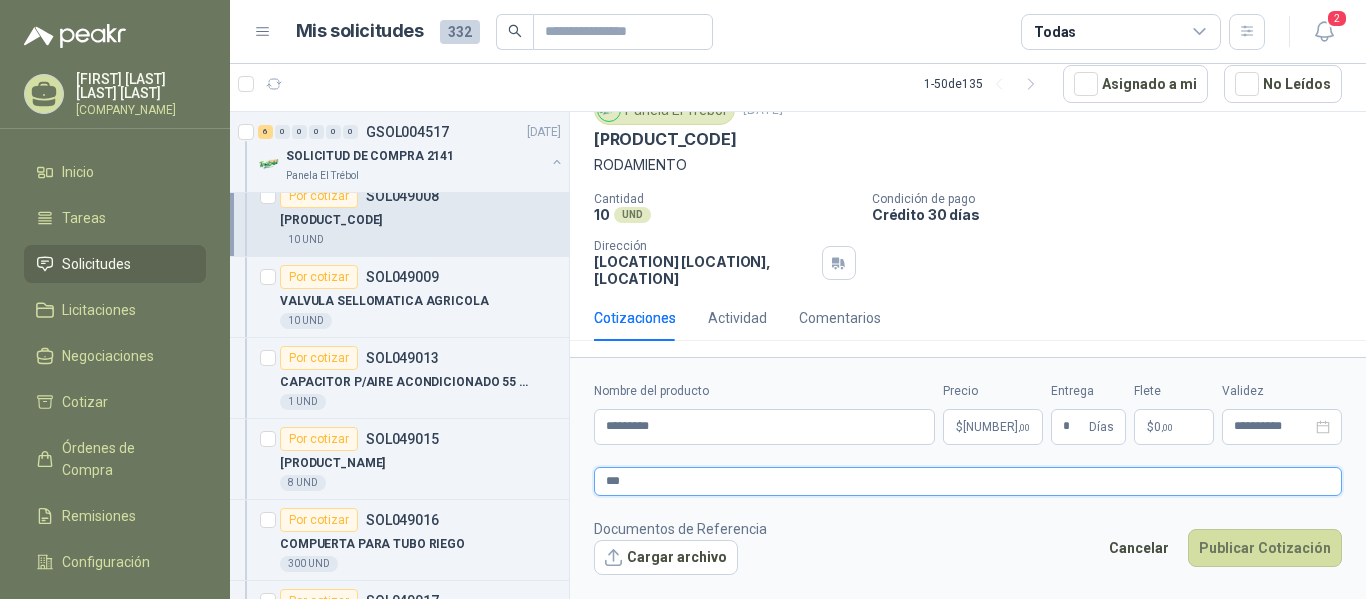 type 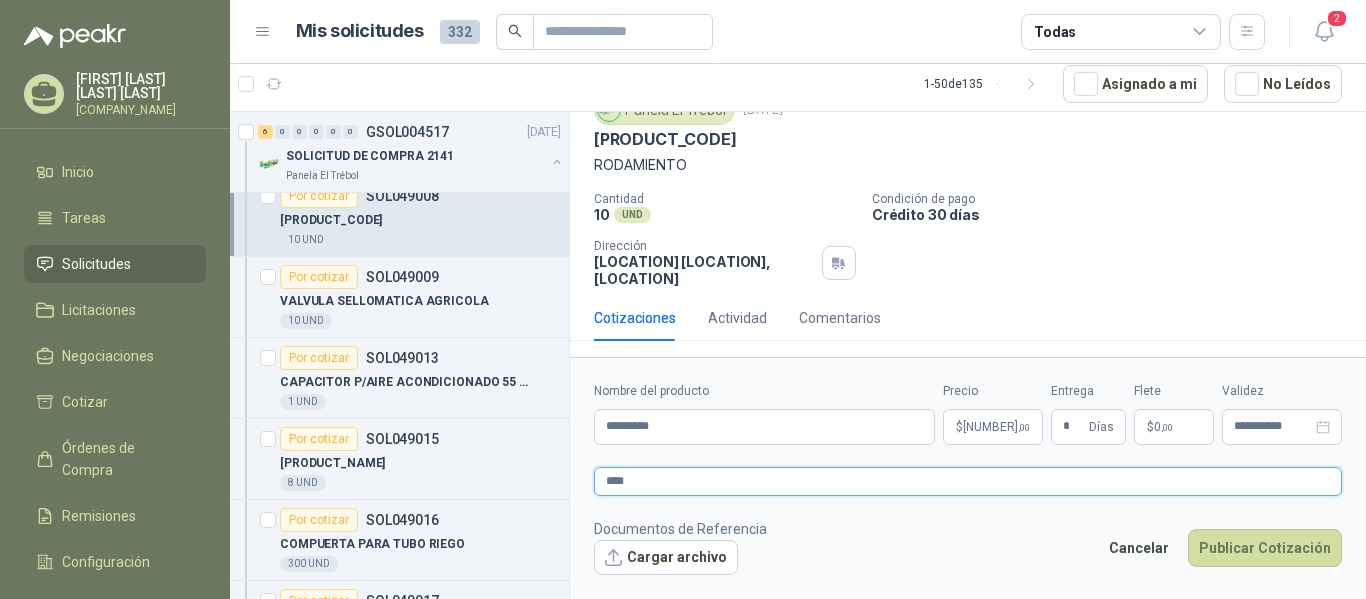 type 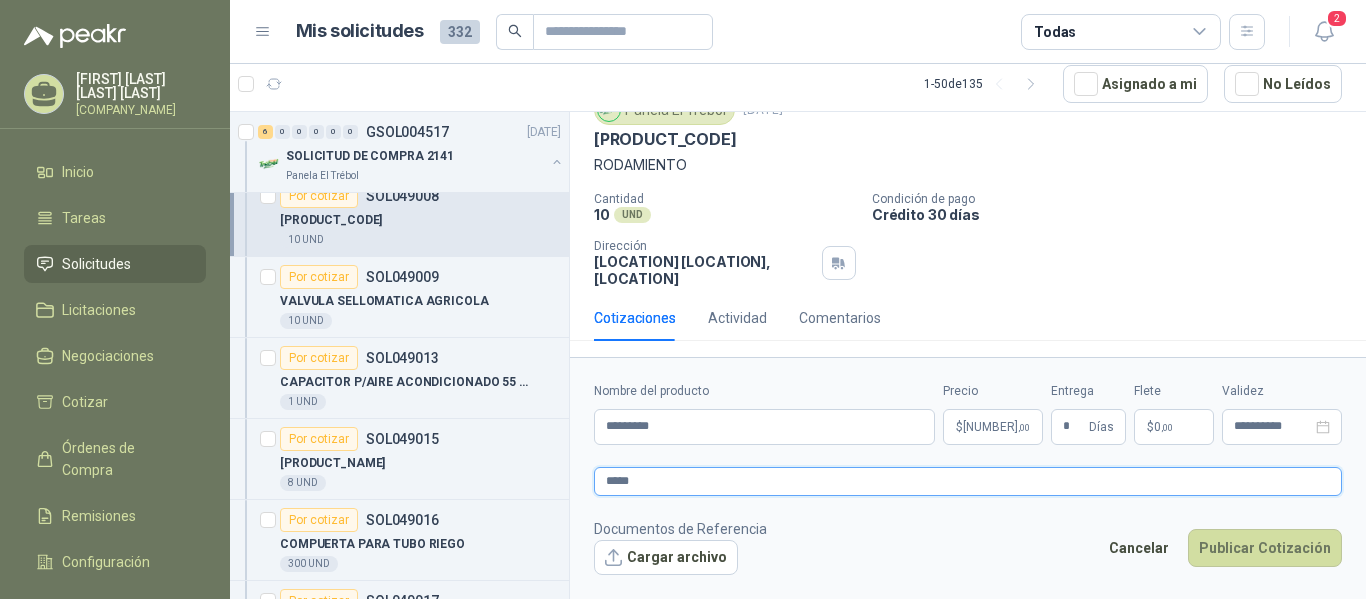 type 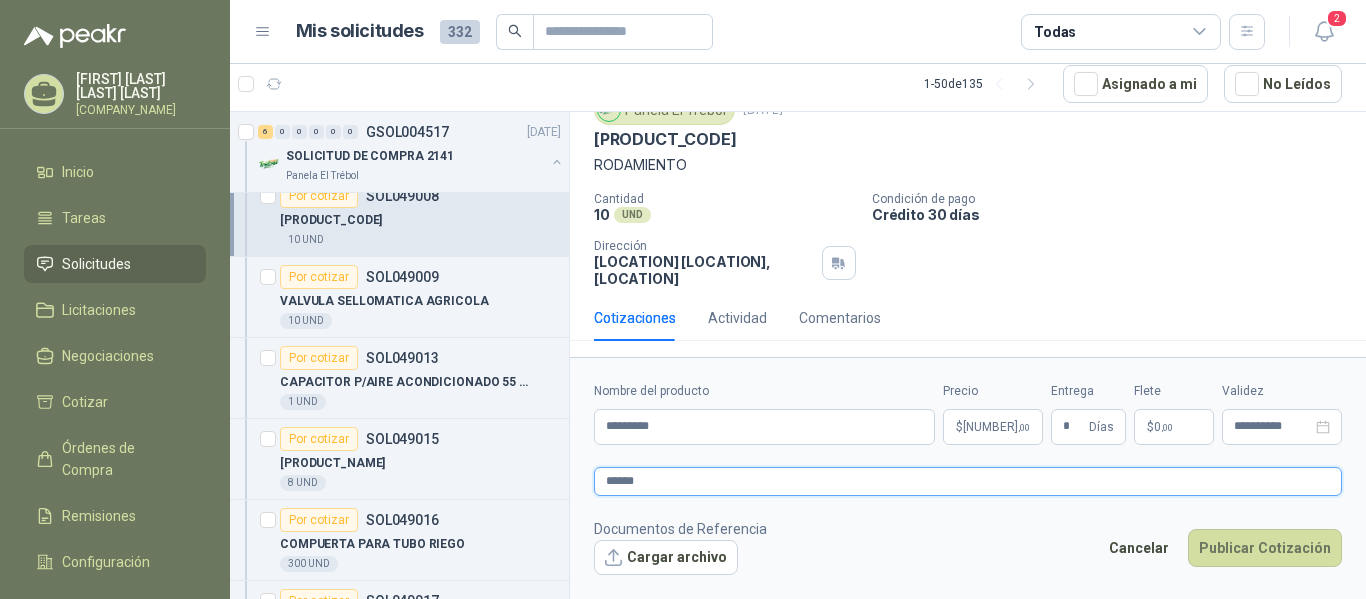 type 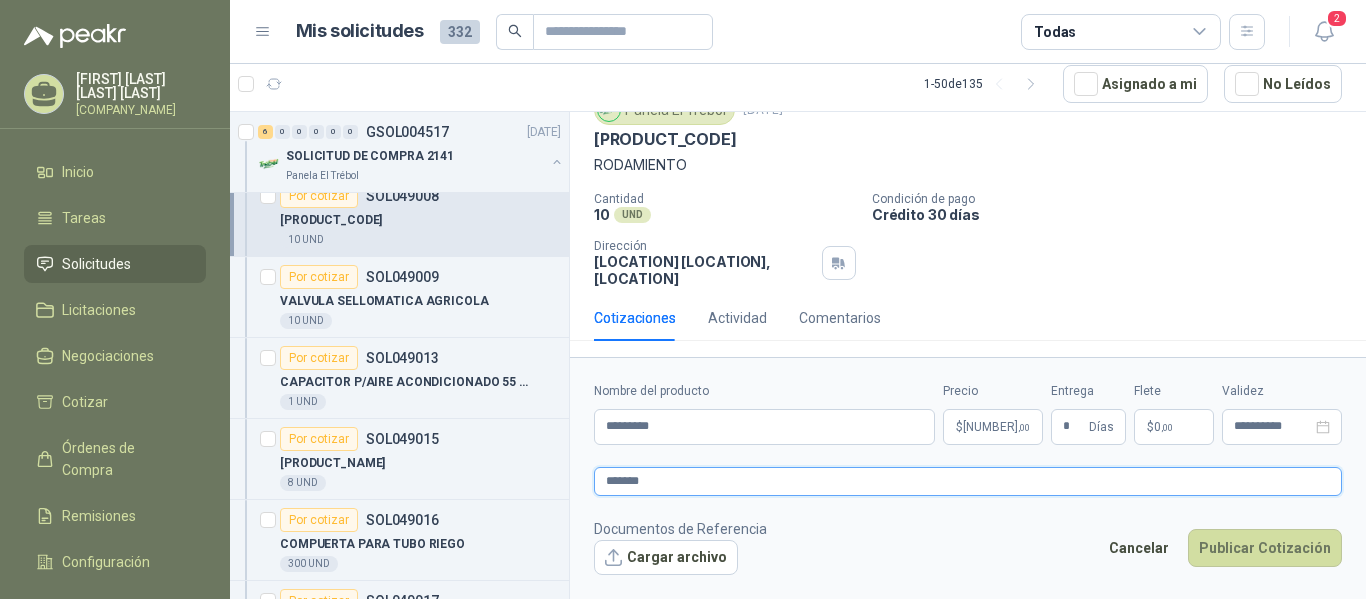 type 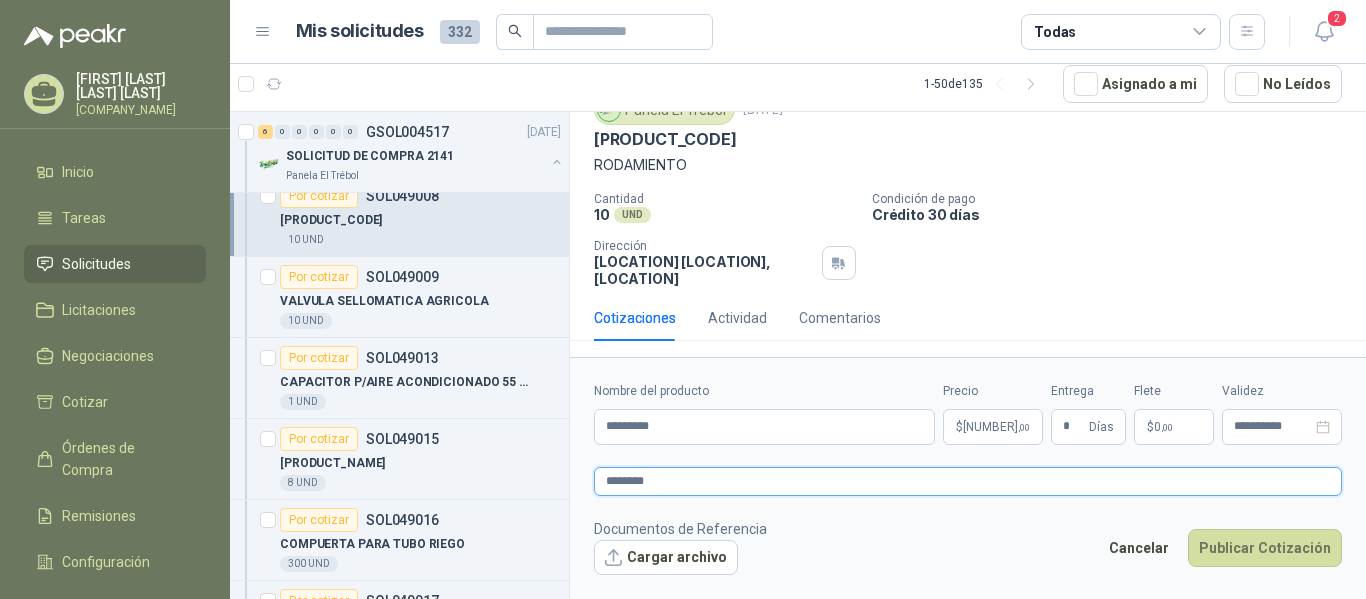 type 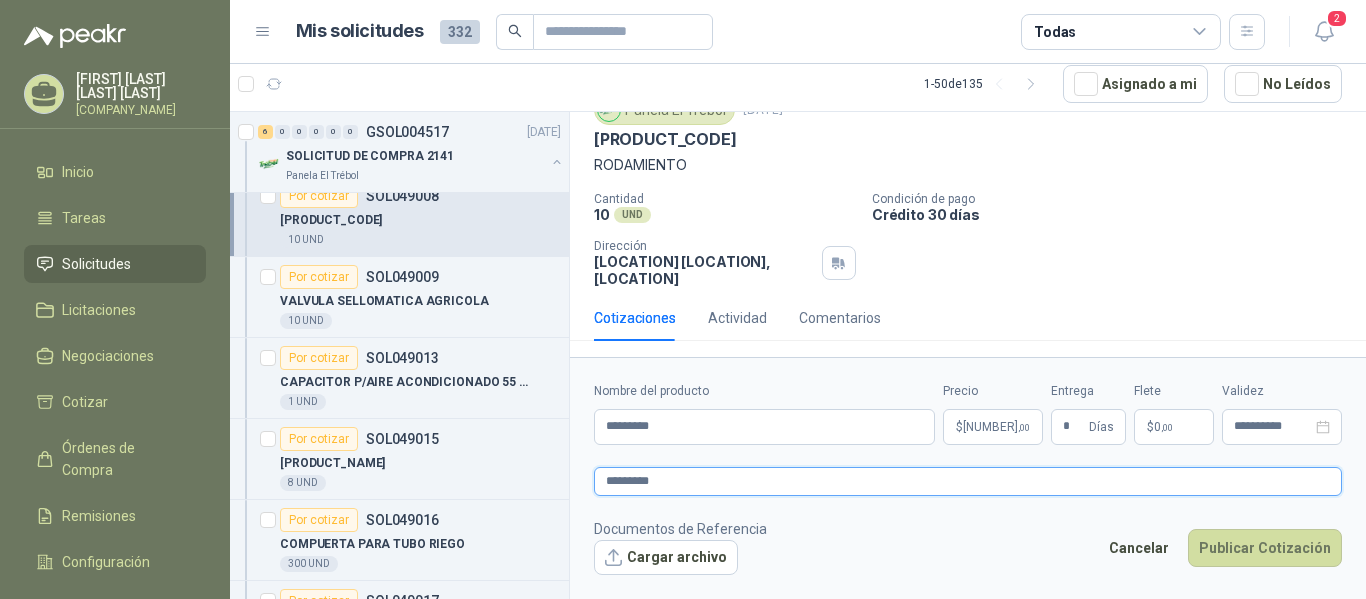 type 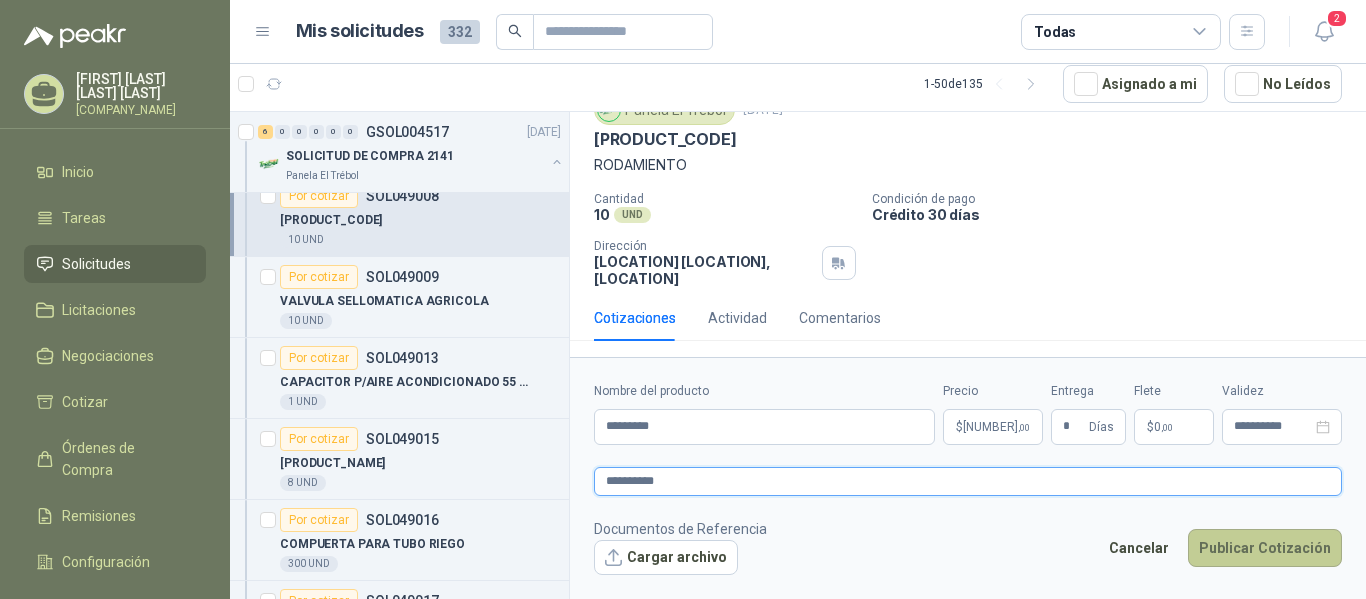 type on "**********" 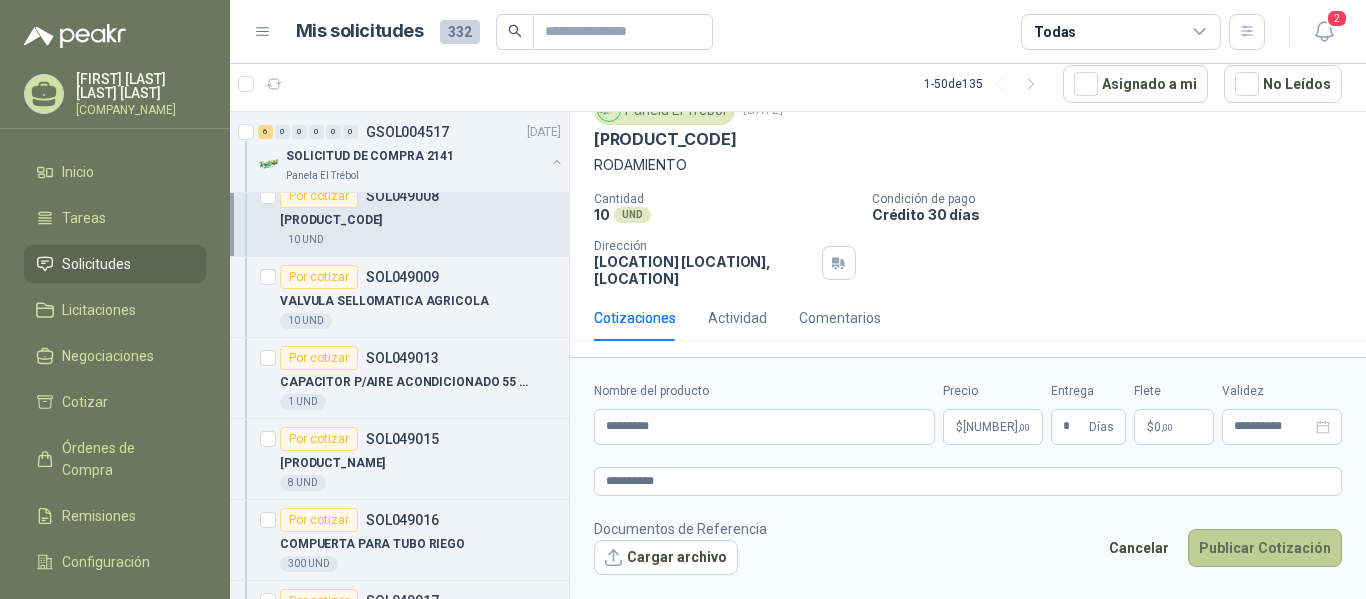 click on "Publicar Cotización" at bounding box center [1265, 548] 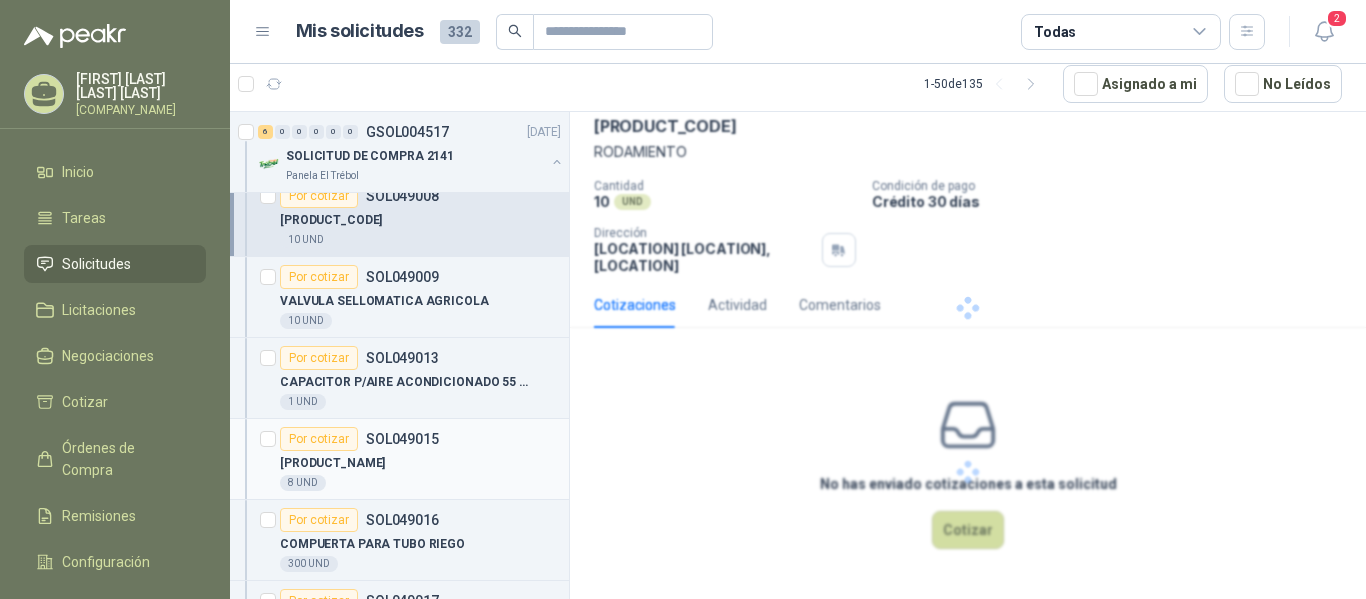 scroll, scrollTop: 0, scrollLeft: 0, axis: both 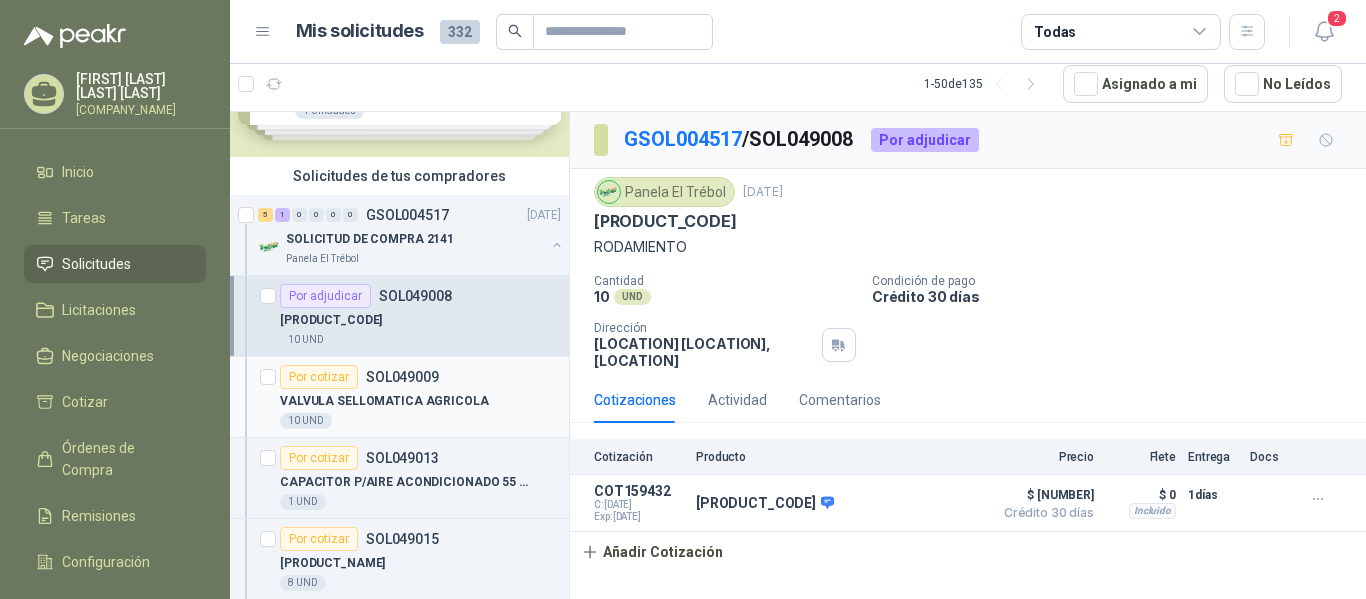 click on "VALVULA SELLOMATICA AGRICOLA" at bounding box center [384, 401] 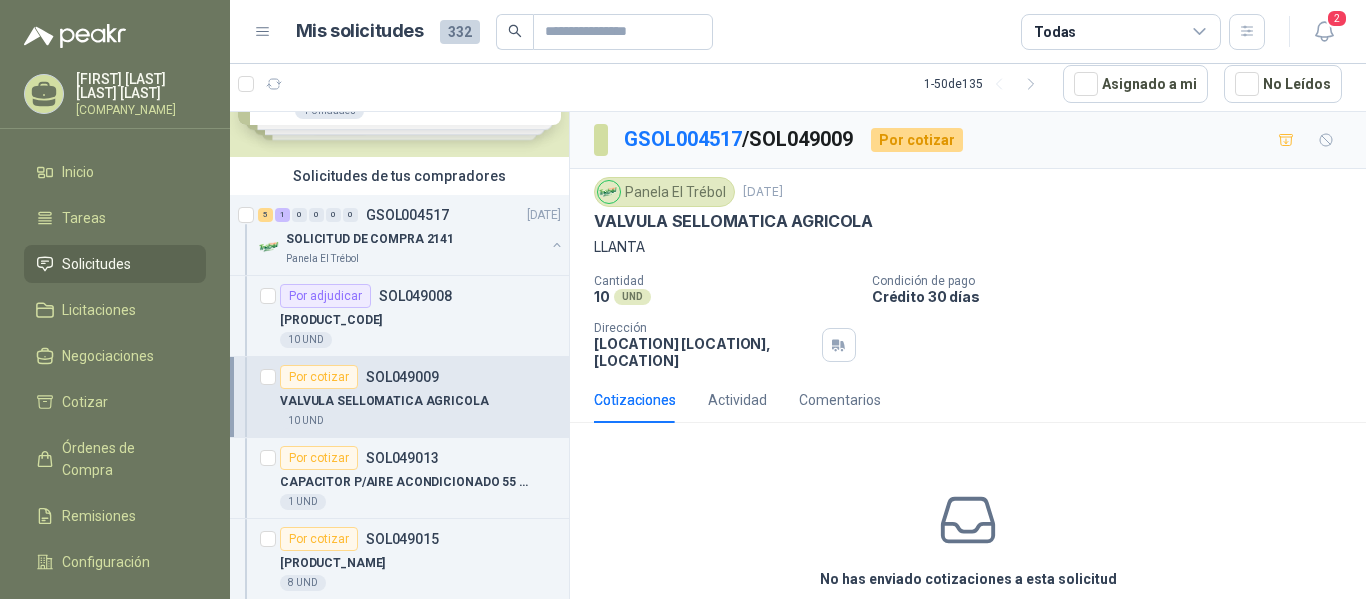 click on "VALVULA SELLOMATICA AGRICOLA" at bounding box center [733, 221] 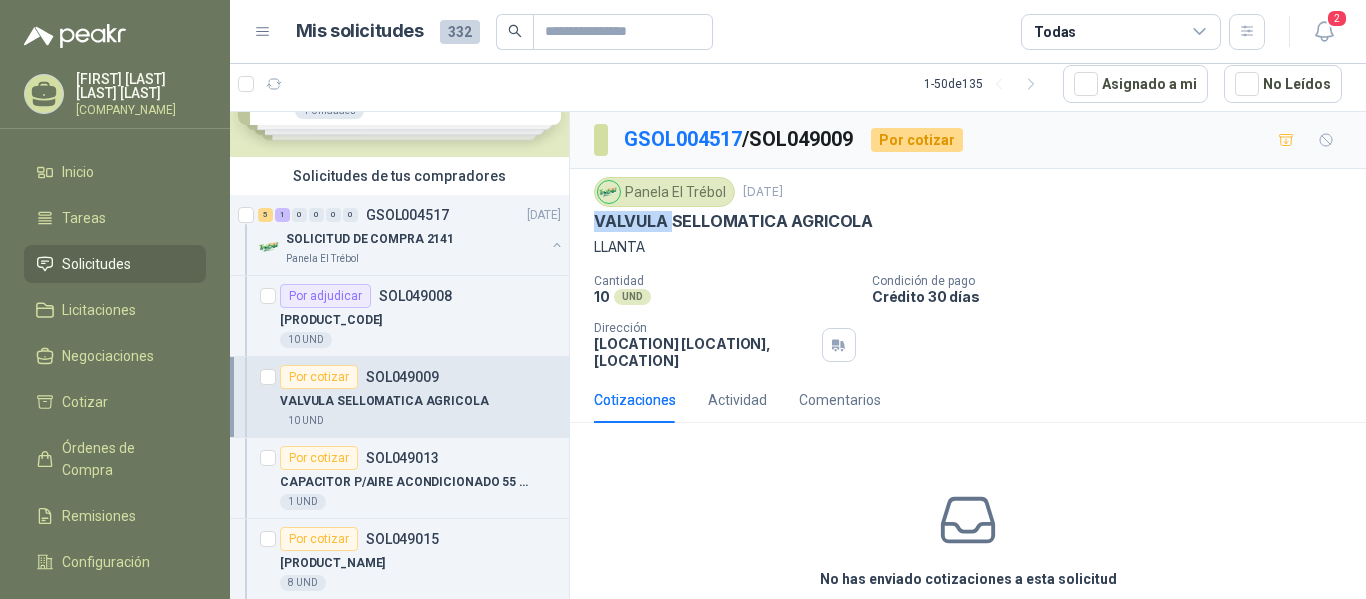 click on "VALVULA SELLOMATICA AGRICOLA" at bounding box center (733, 221) 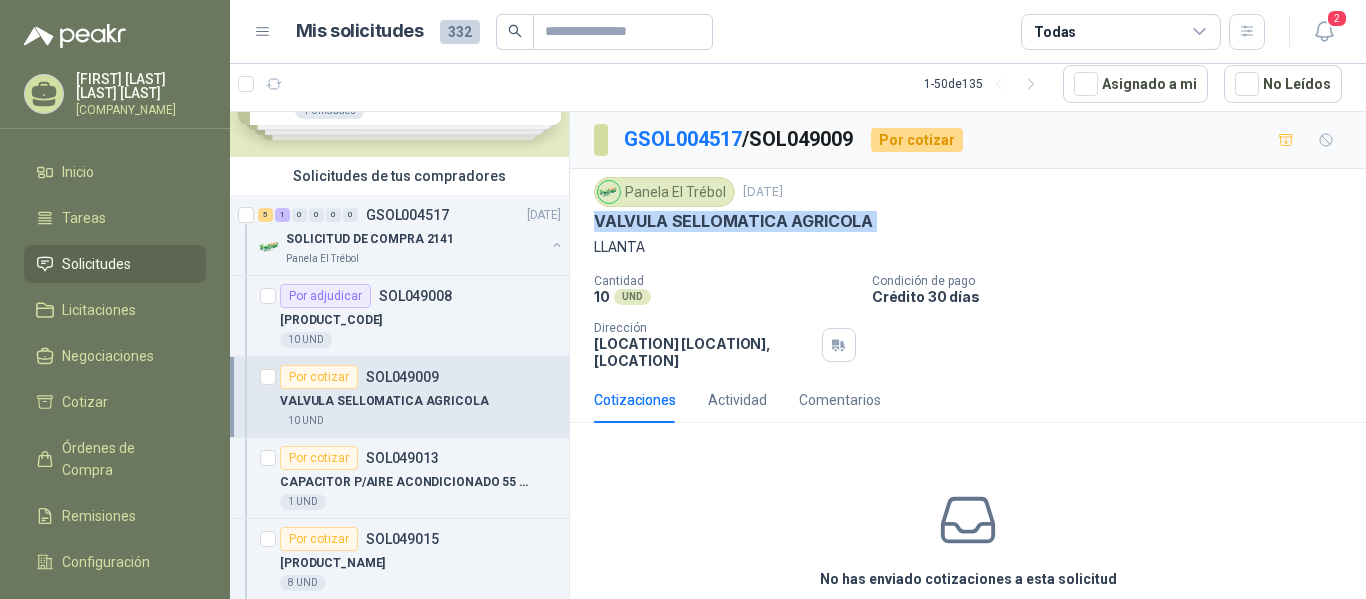 click on "VALVULA SELLOMATICA AGRICOLA" at bounding box center [733, 221] 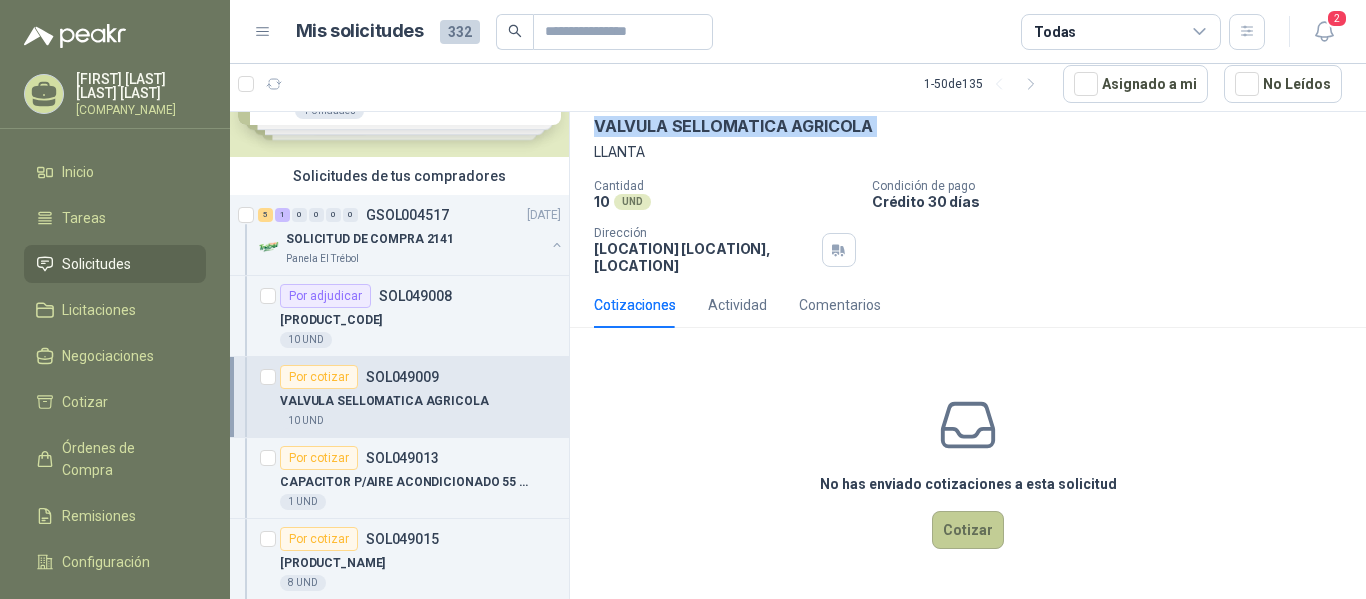 click on "Cotizar" at bounding box center (968, 530) 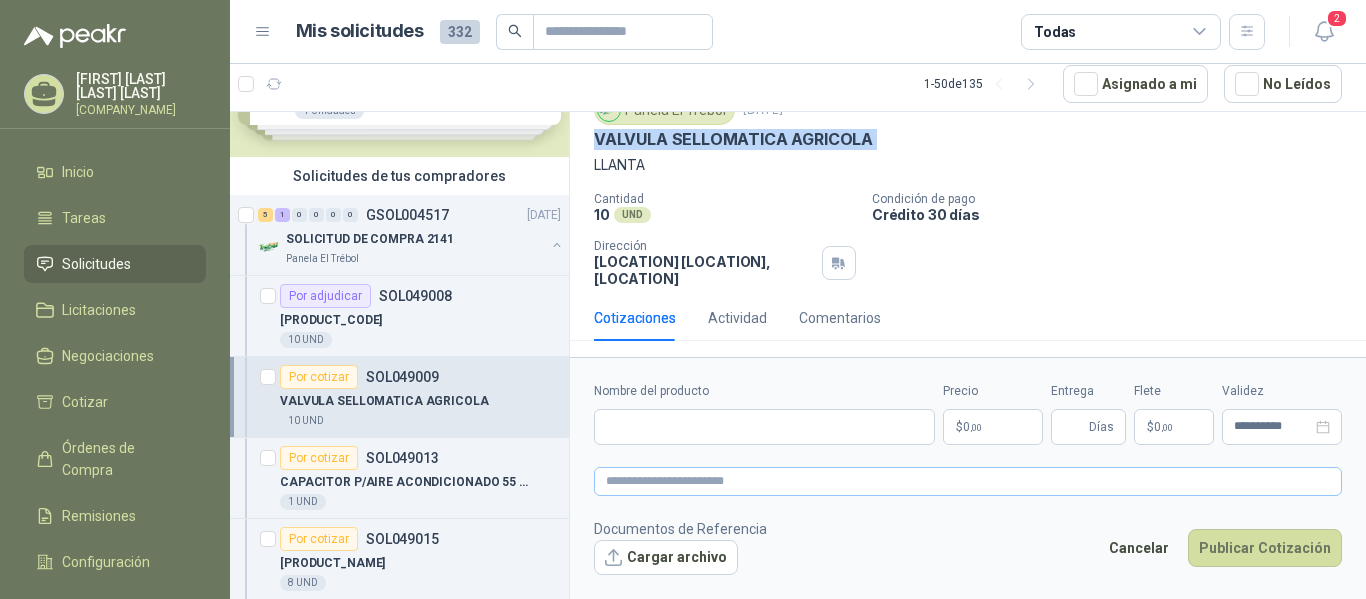 type 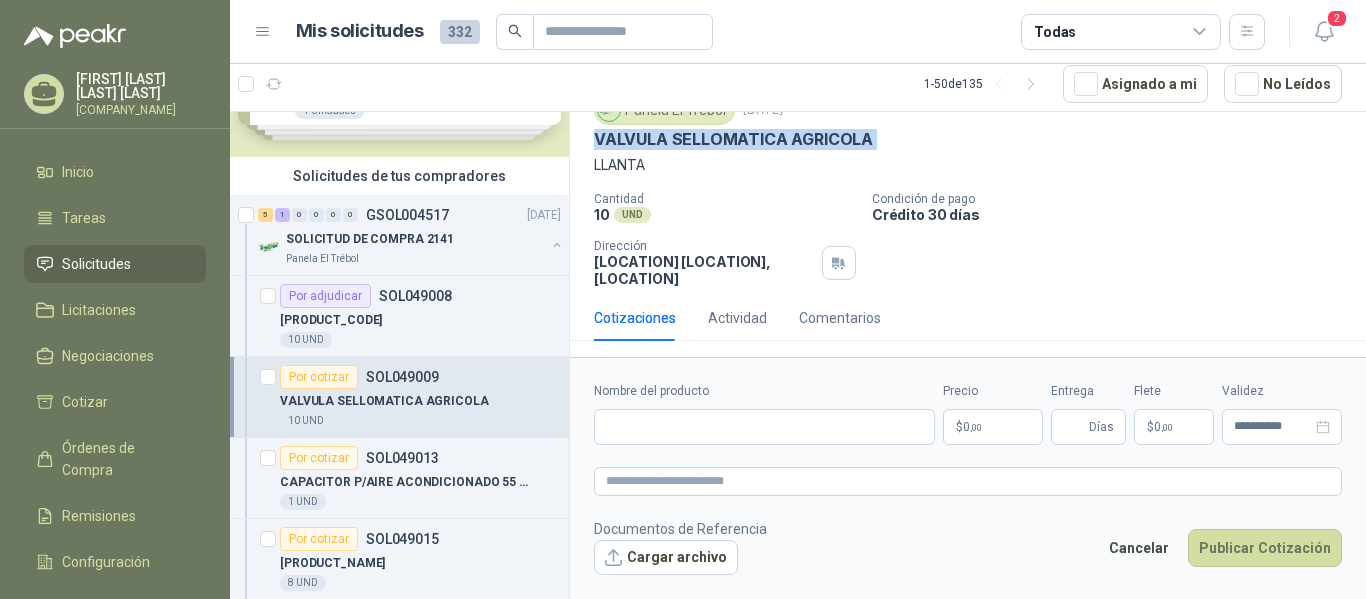 scroll, scrollTop: 82, scrollLeft: 0, axis: vertical 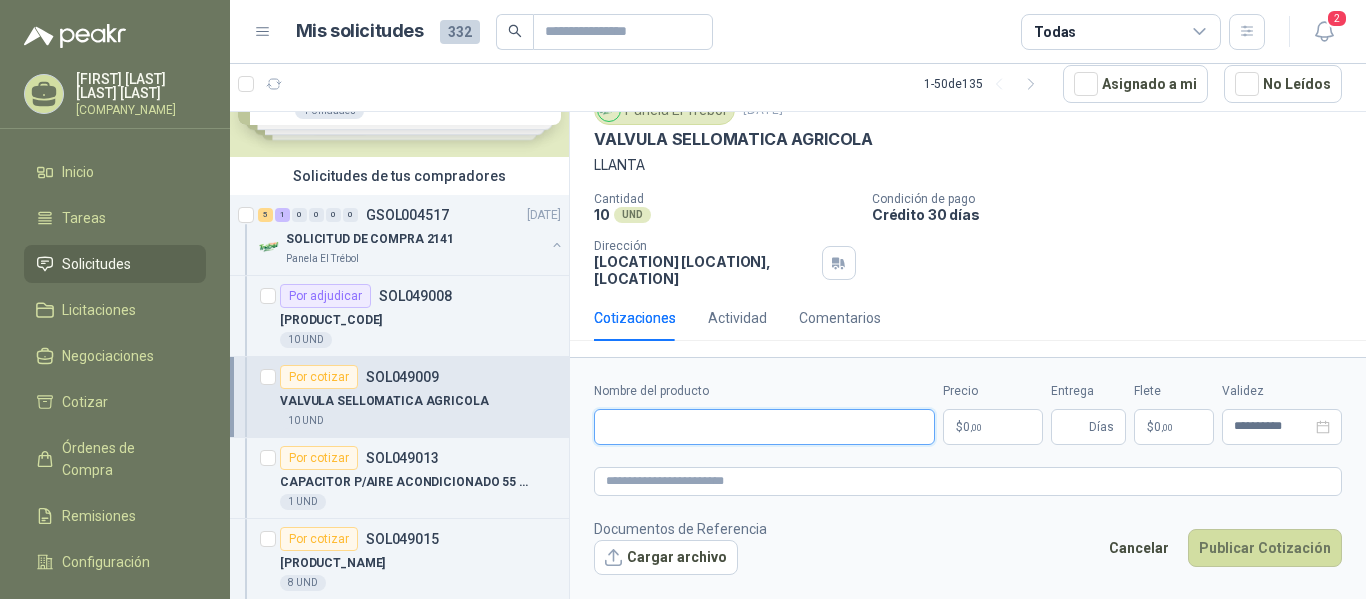 click on "Nombre del producto" at bounding box center [764, 427] 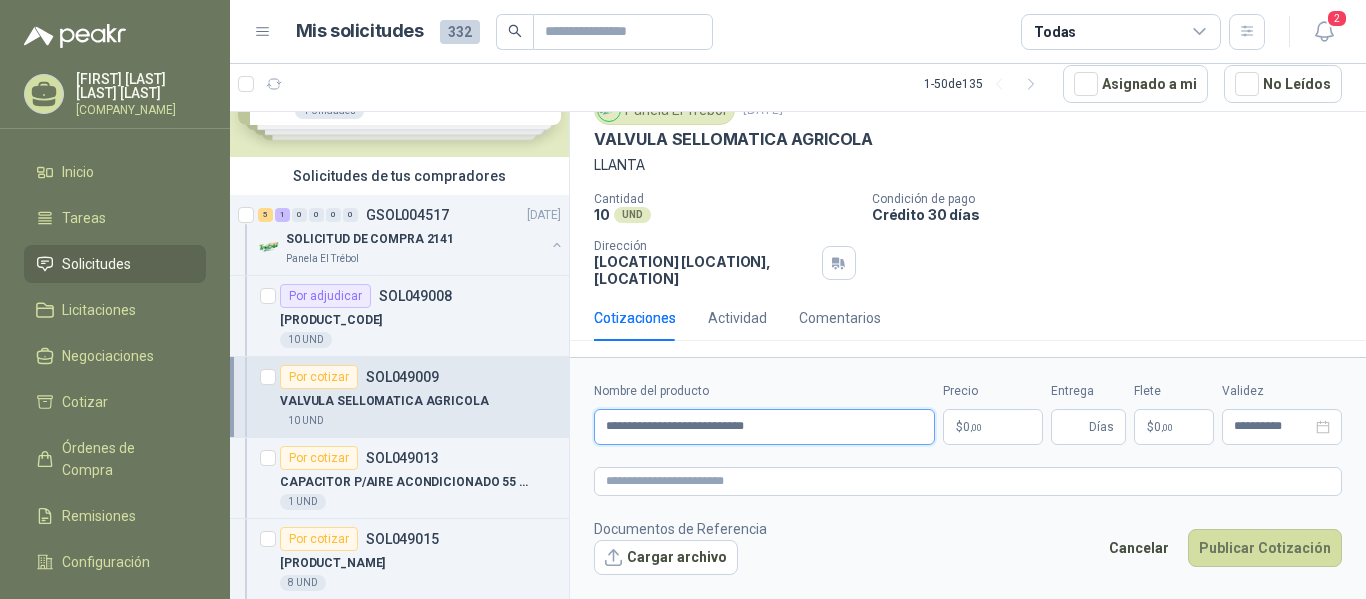 type on "**********" 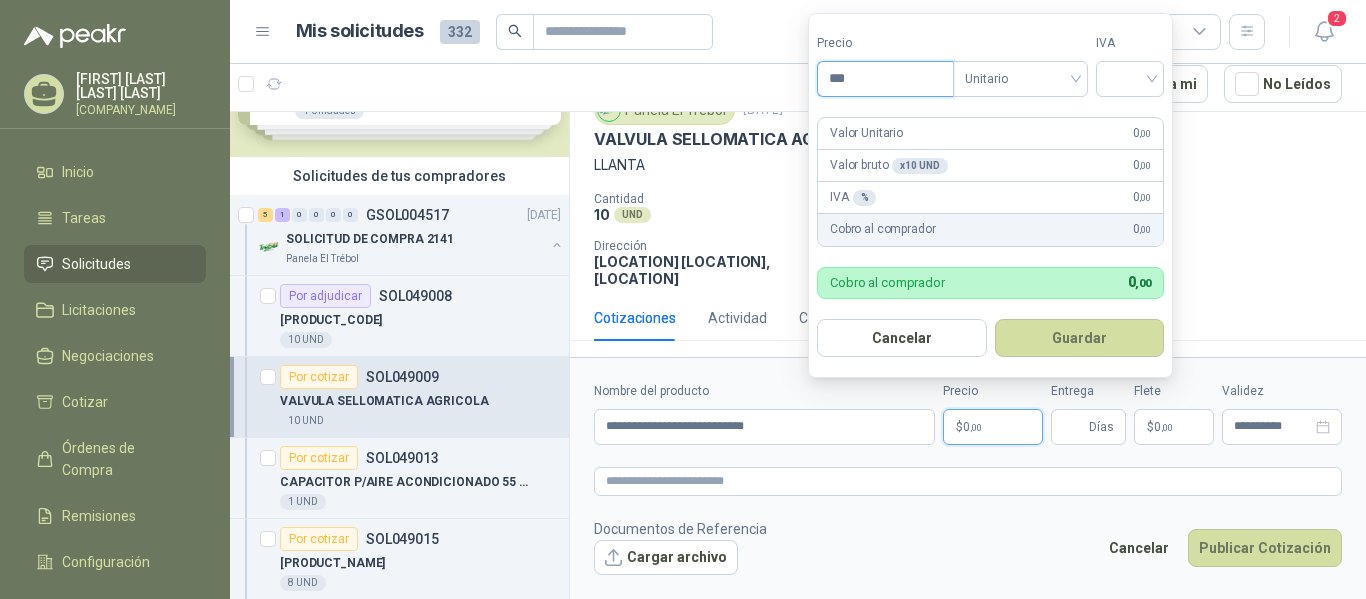 click on "***" at bounding box center (885, 79) 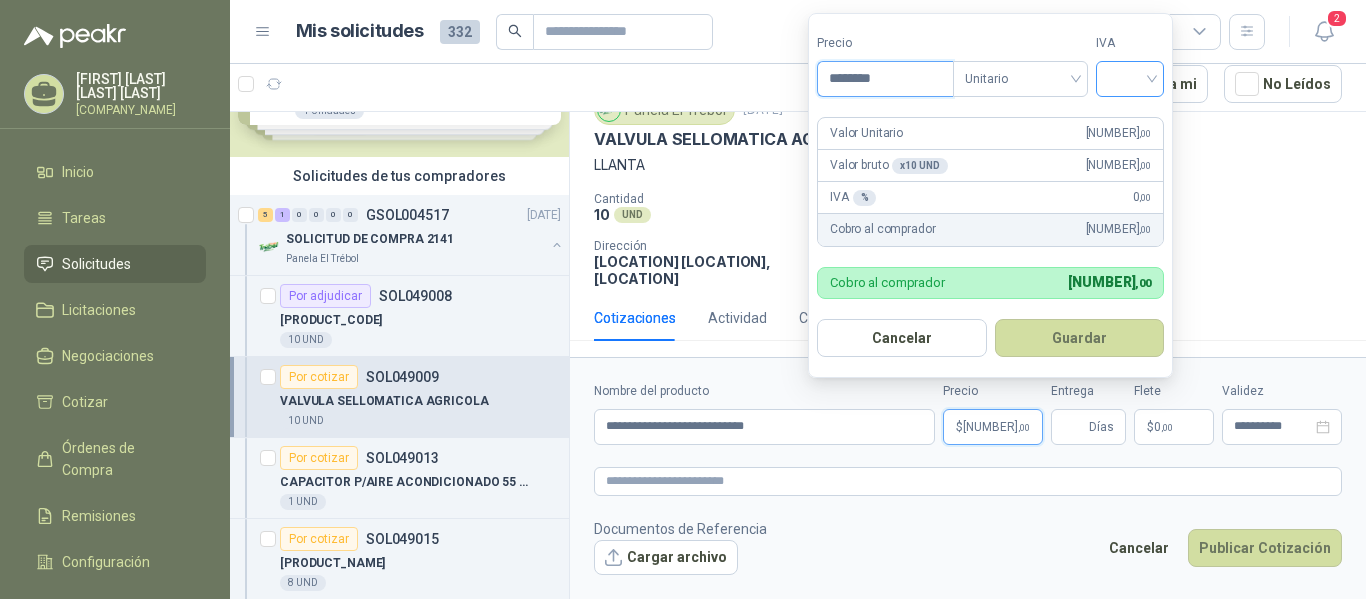 type on "********" 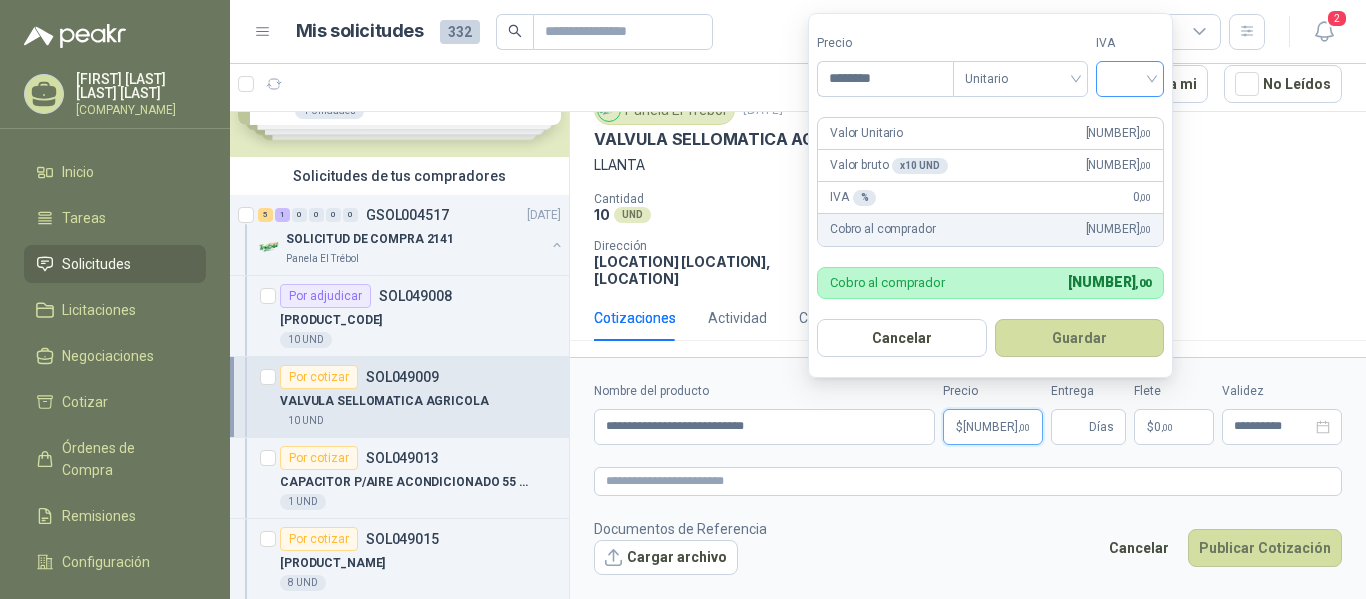 click at bounding box center [1130, 77] 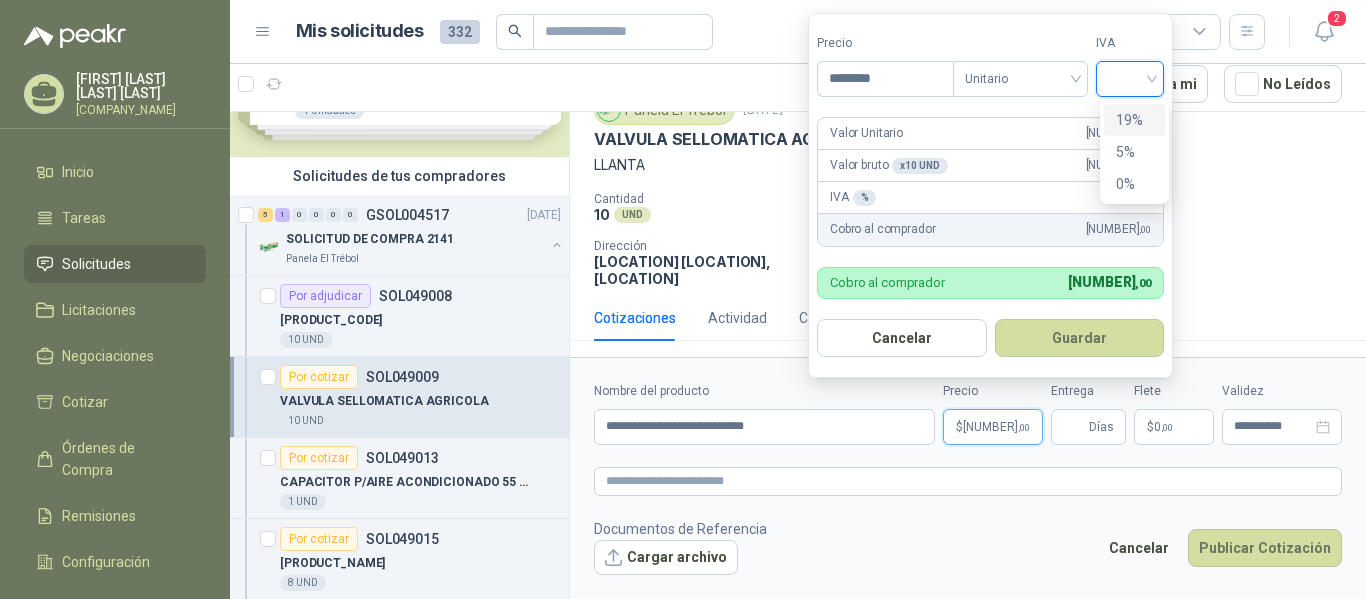 click on "19%" at bounding box center (1134, 120) 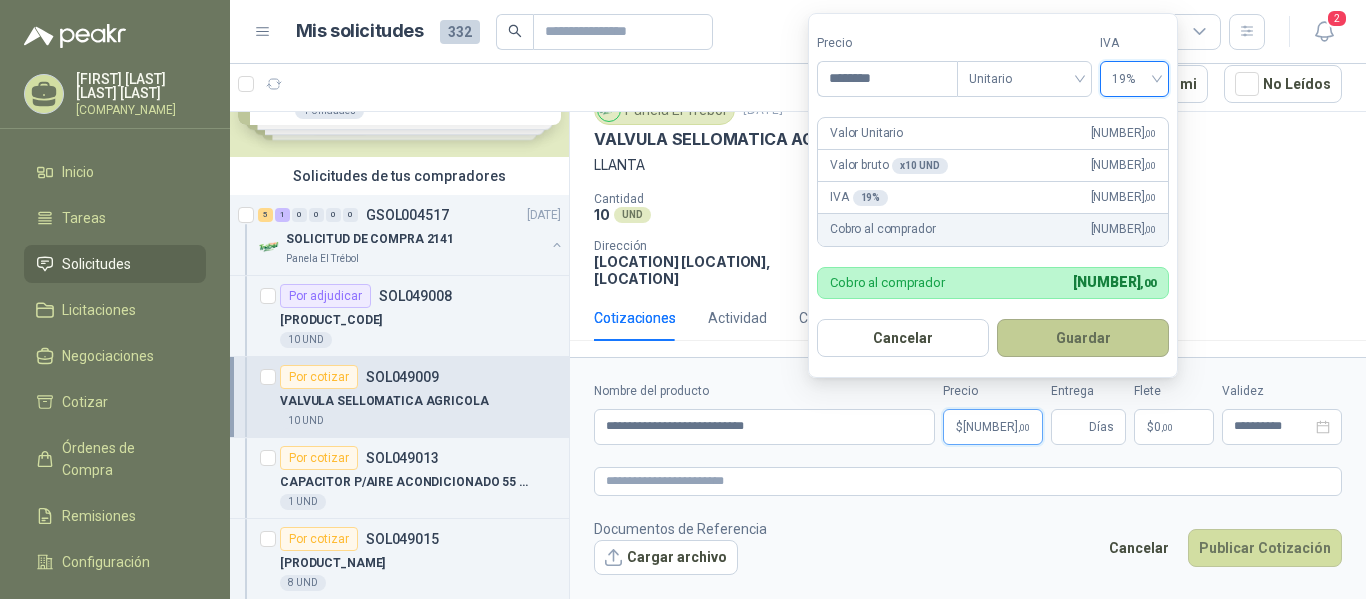 click on "Guardar" at bounding box center (1083, 338) 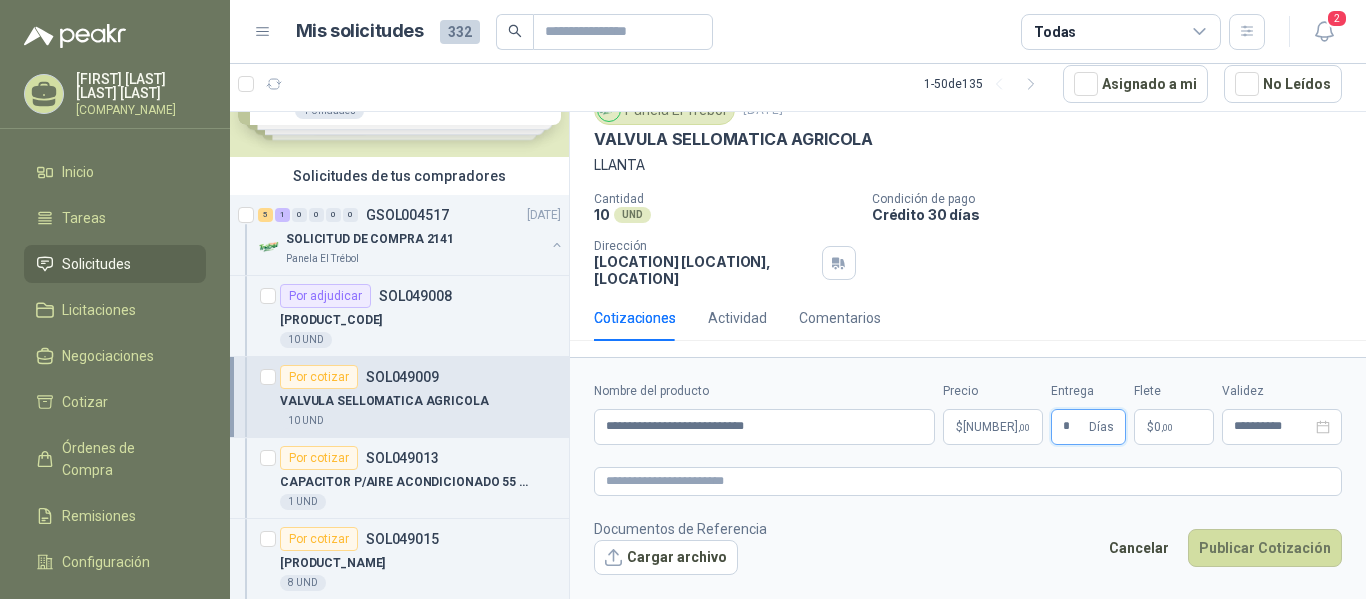 type on "*" 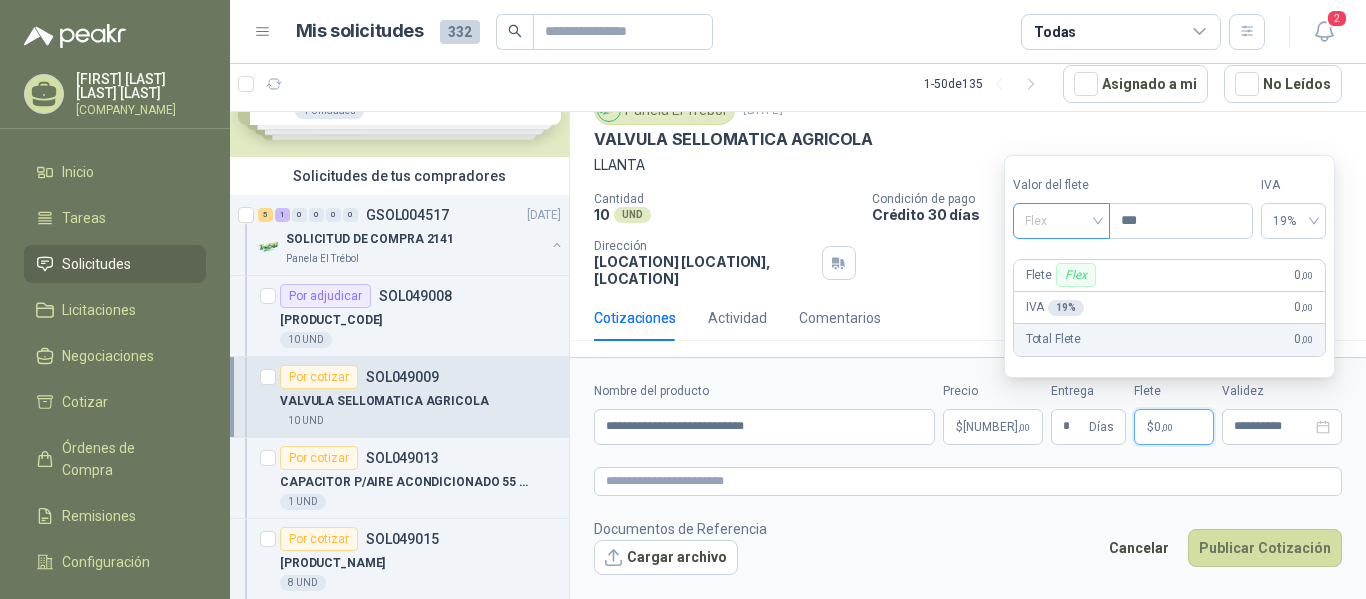 click on "Flex" at bounding box center [1061, 221] 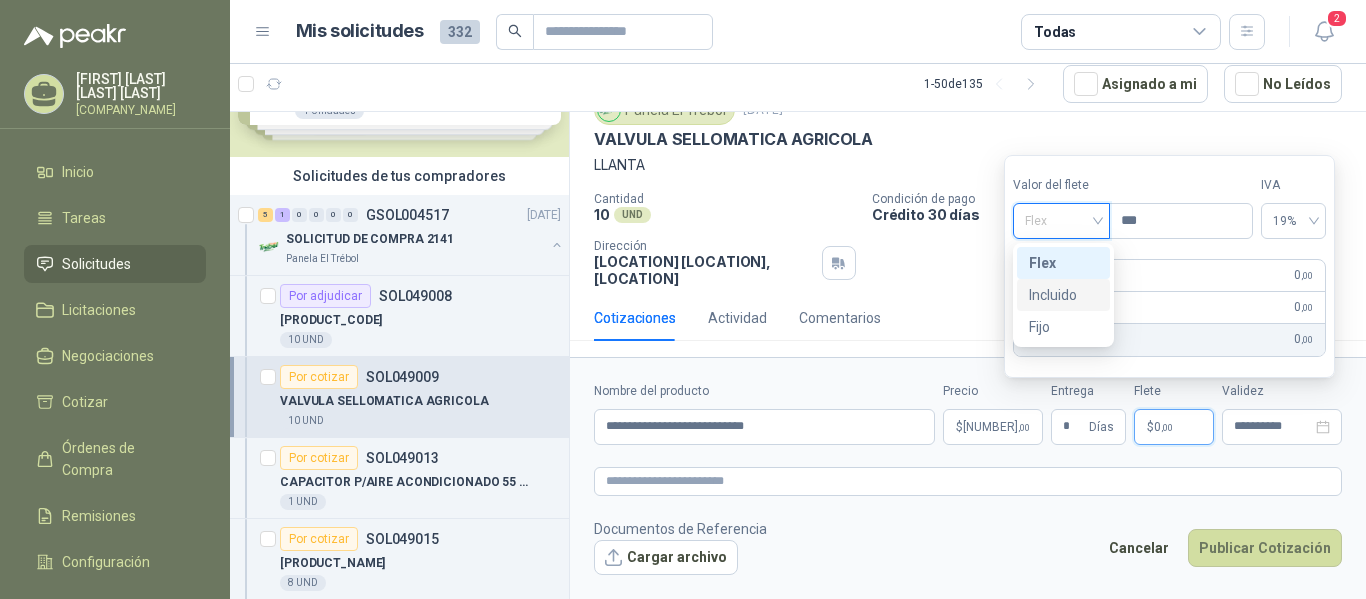 click on "Incluido" at bounding box center [1063, 295] 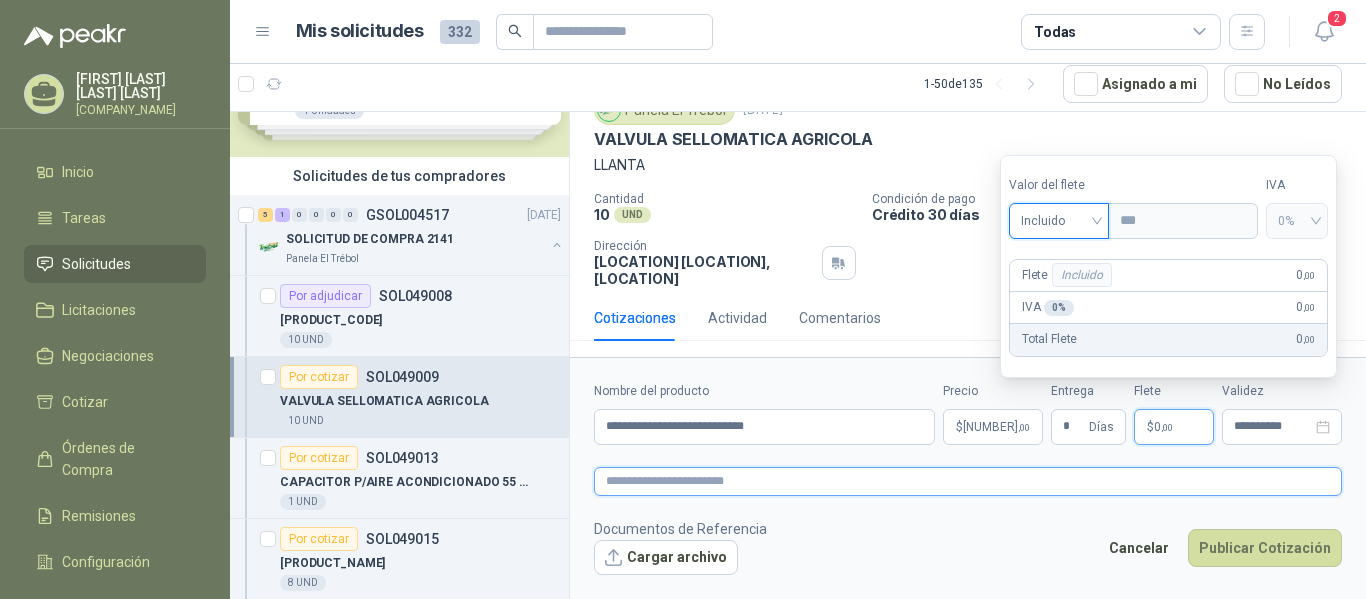 click at bounding box center (968, 481) 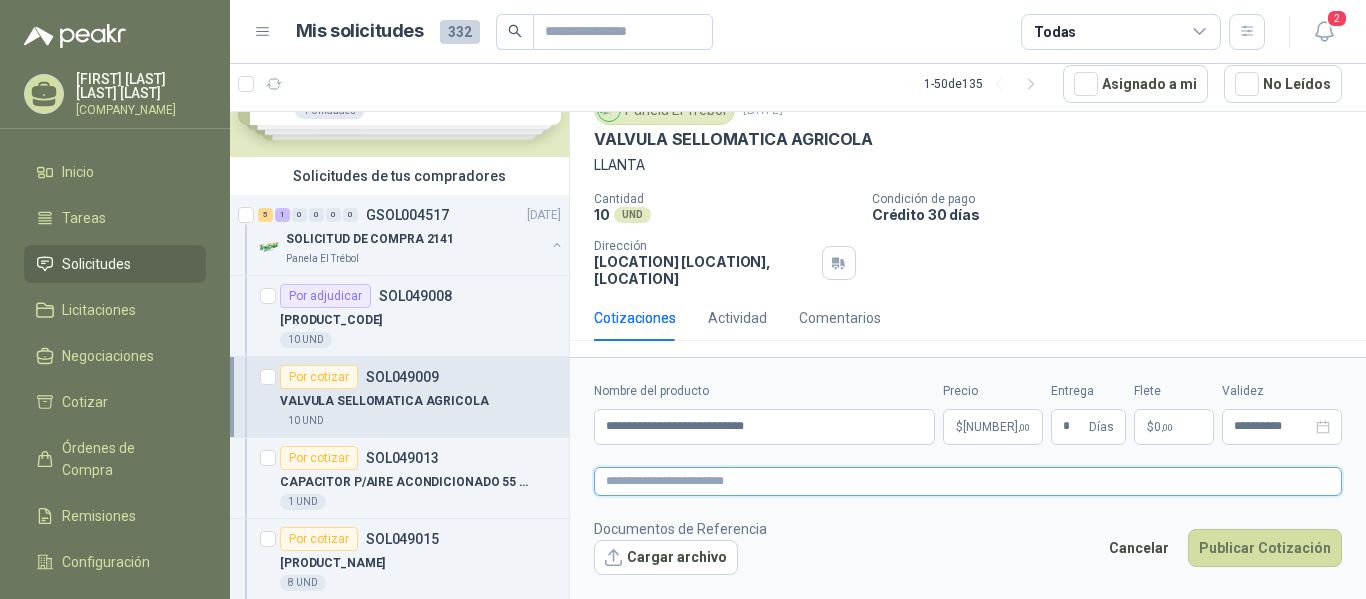 type 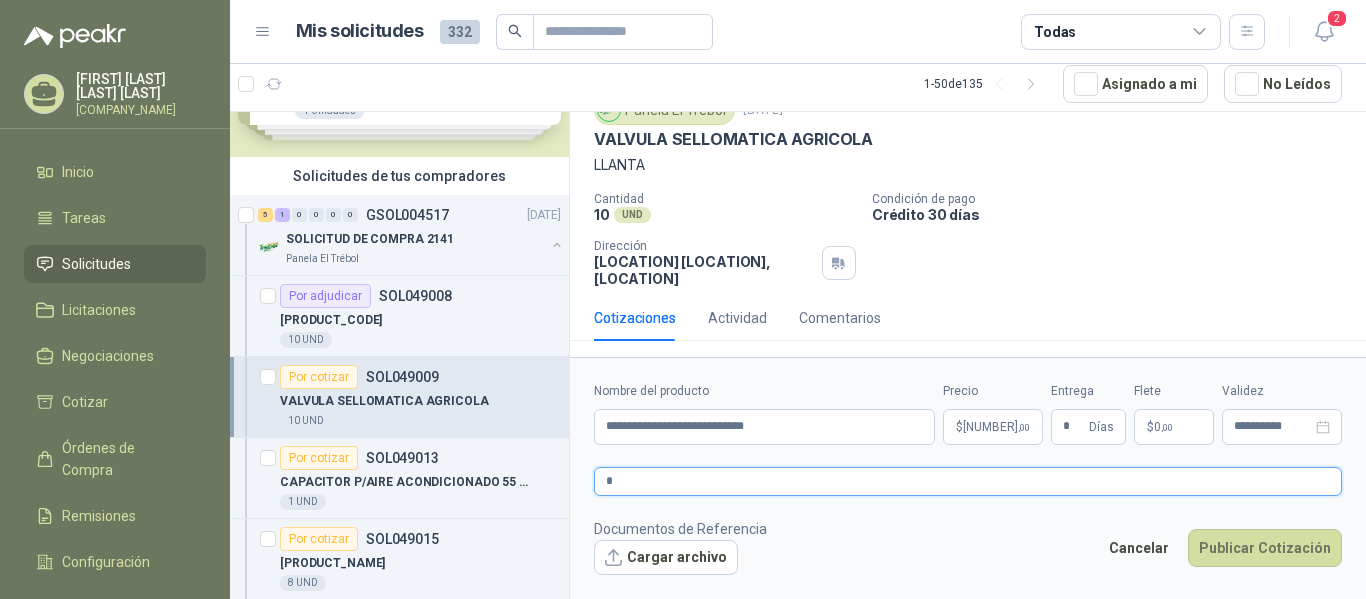 type 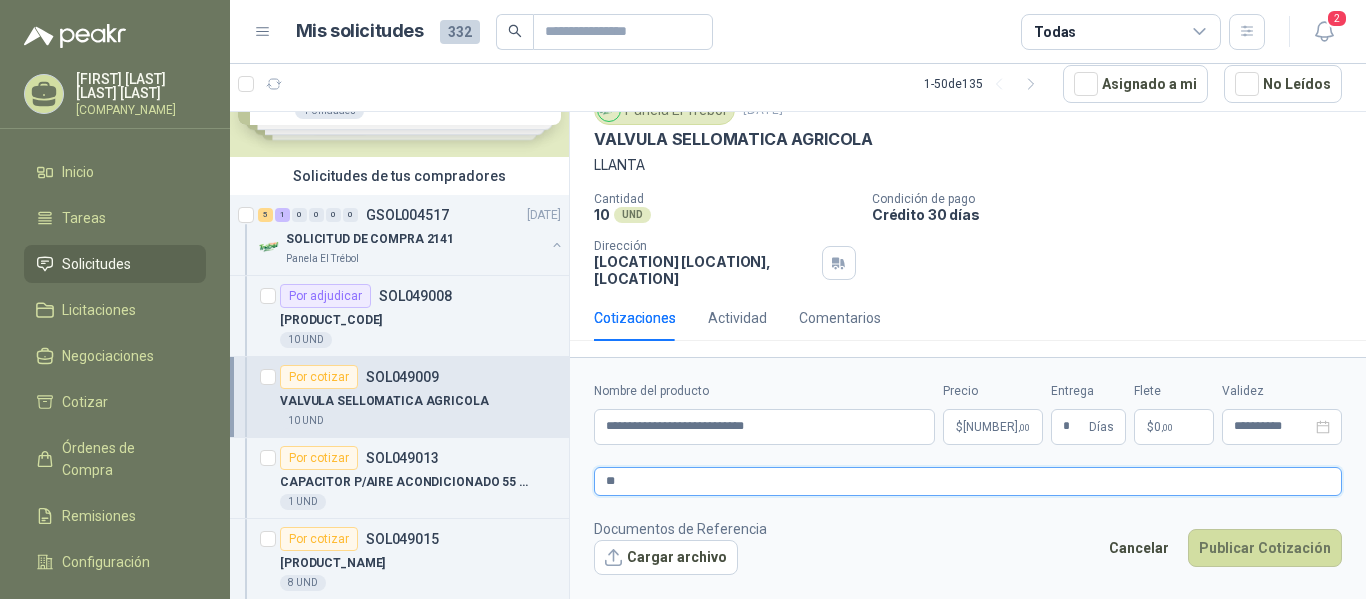 type 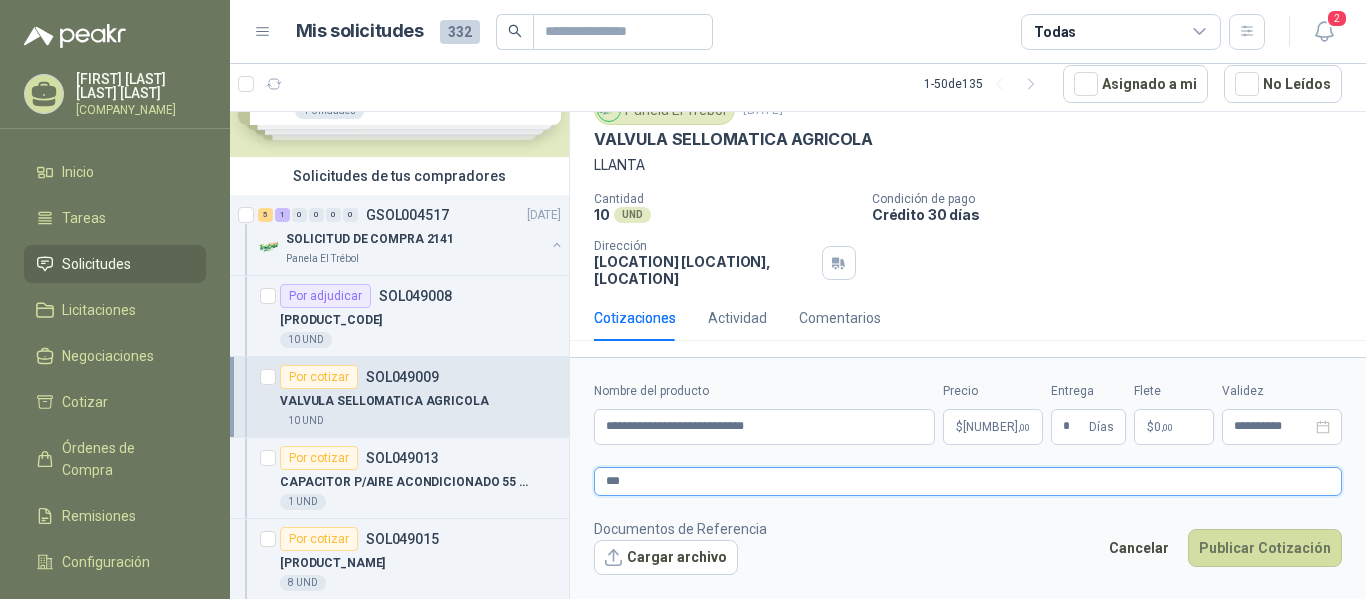 type 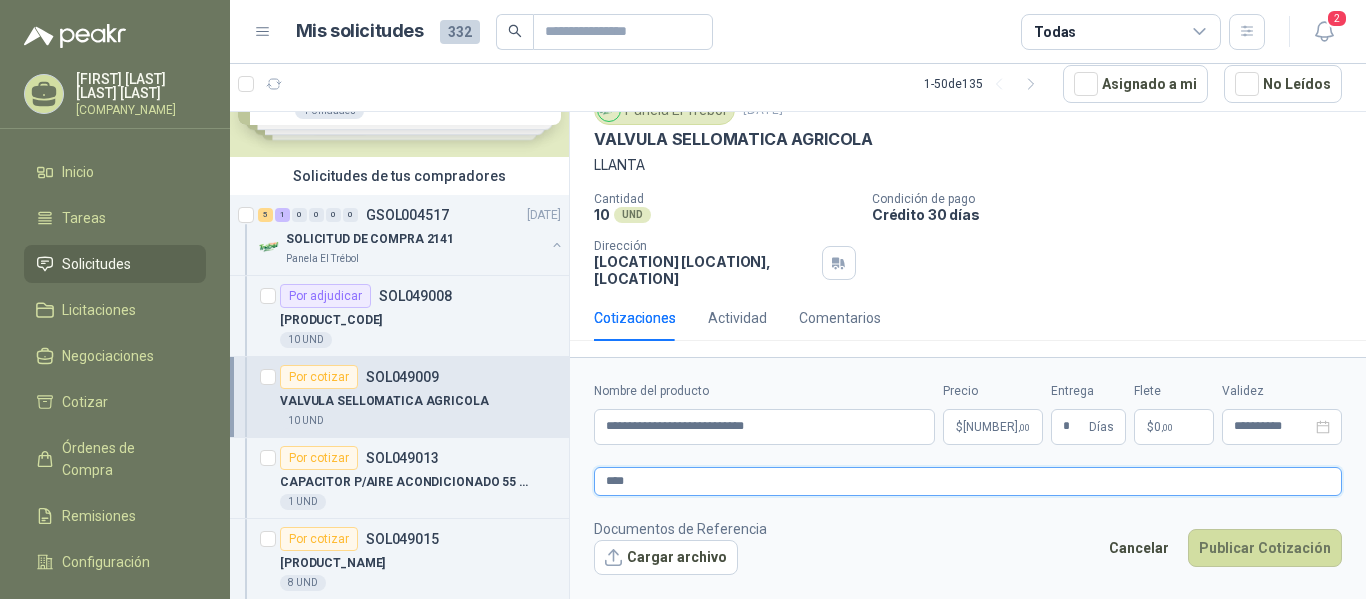 type 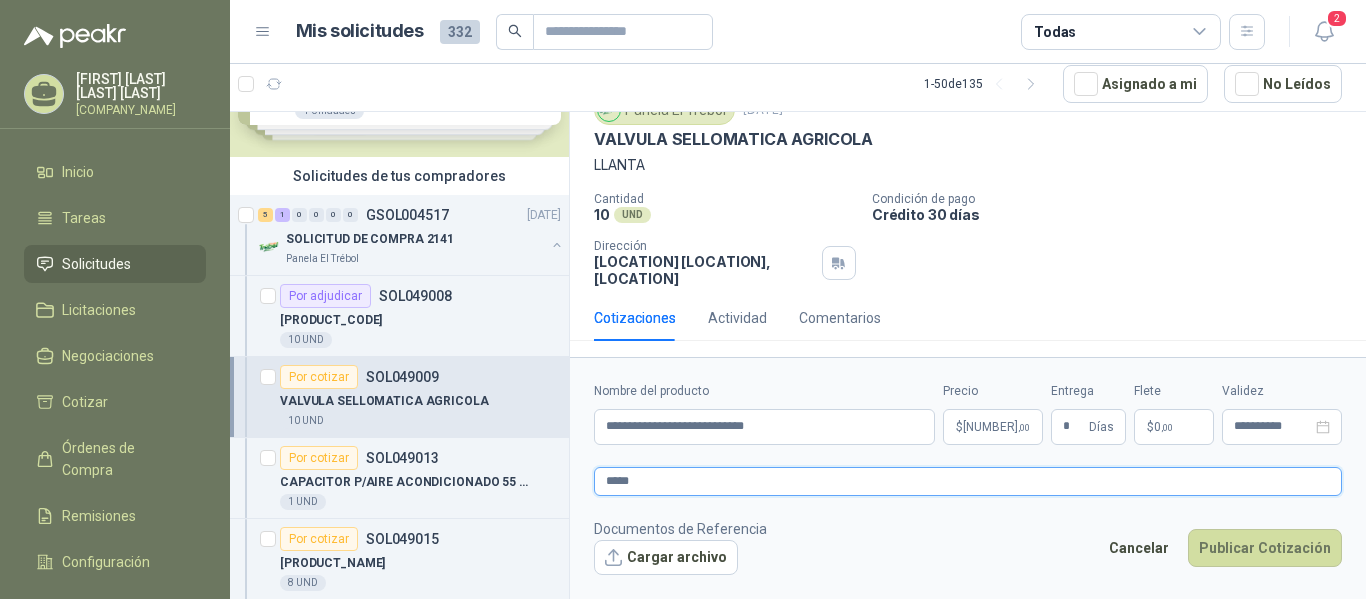 type 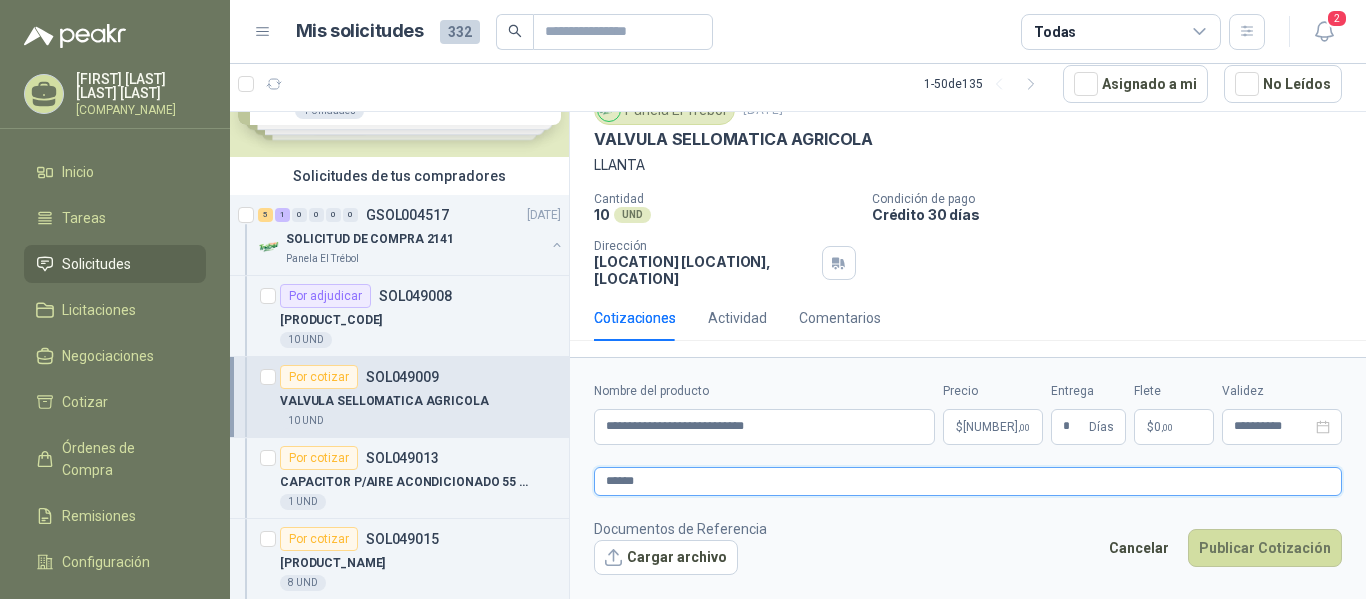 type 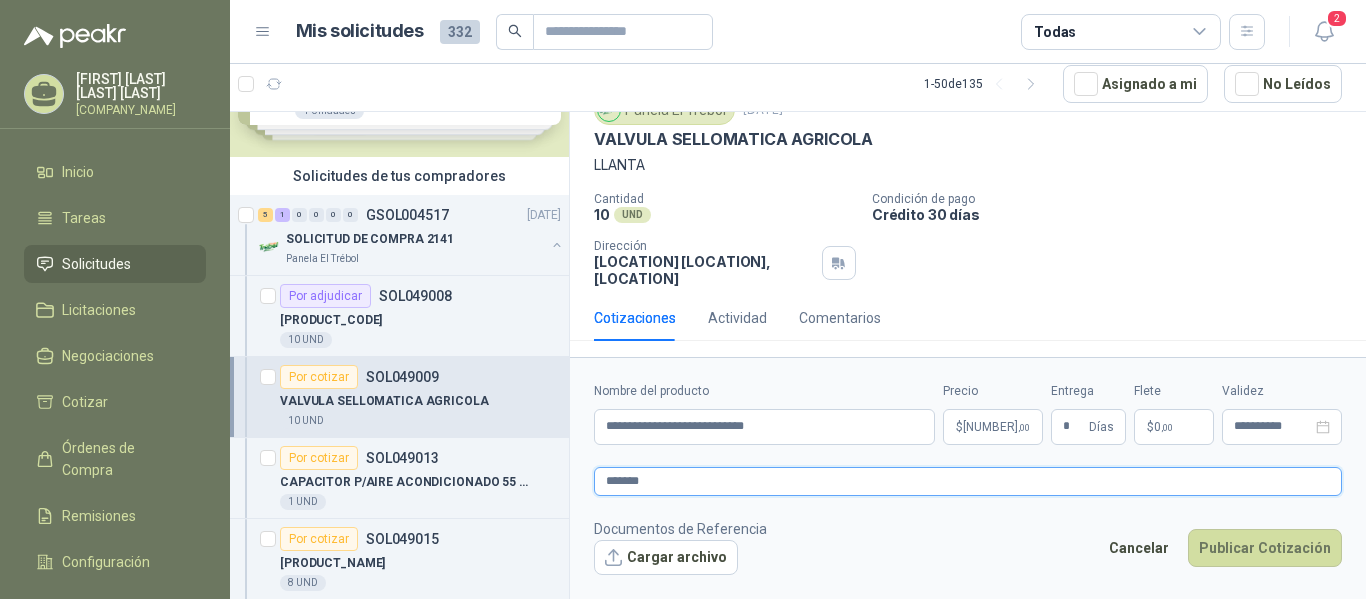type 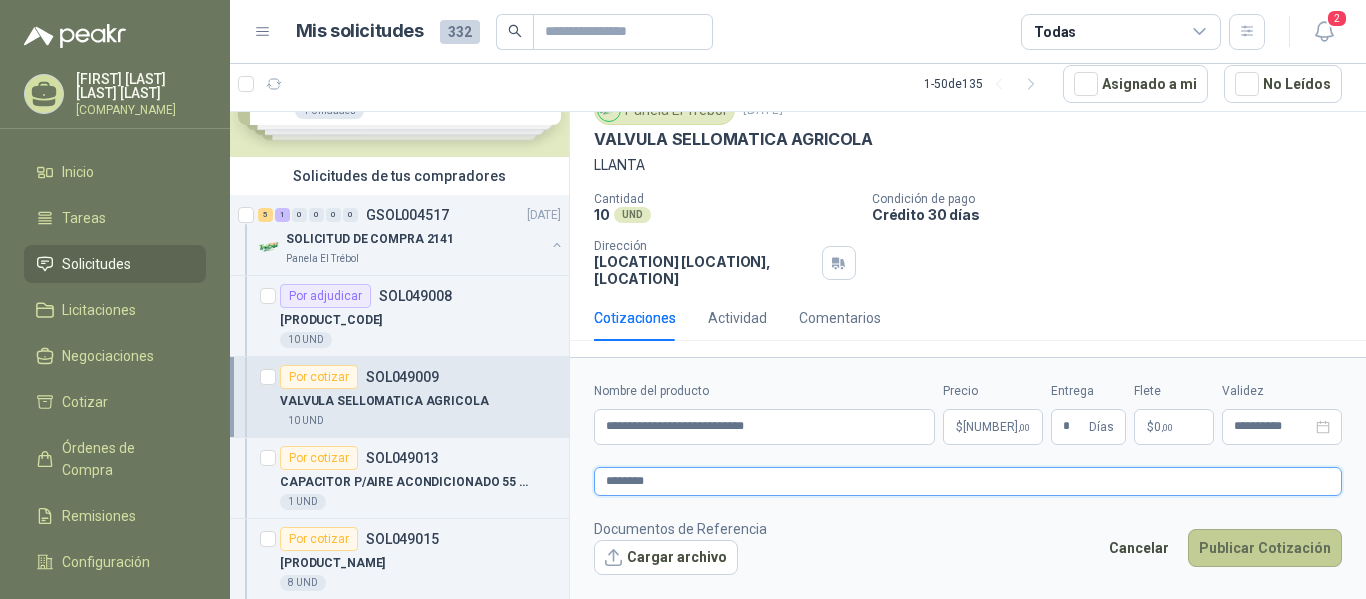 type on "********" 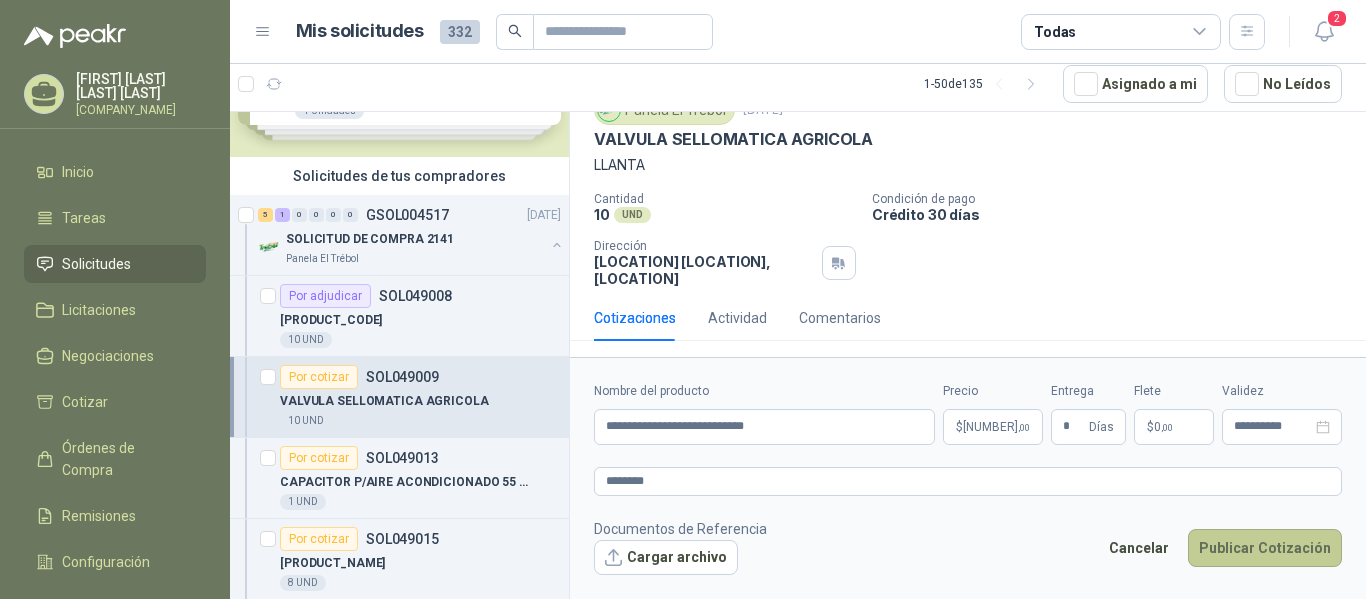 click on "Publicar Cotización" at bounding box center [1265, 548] 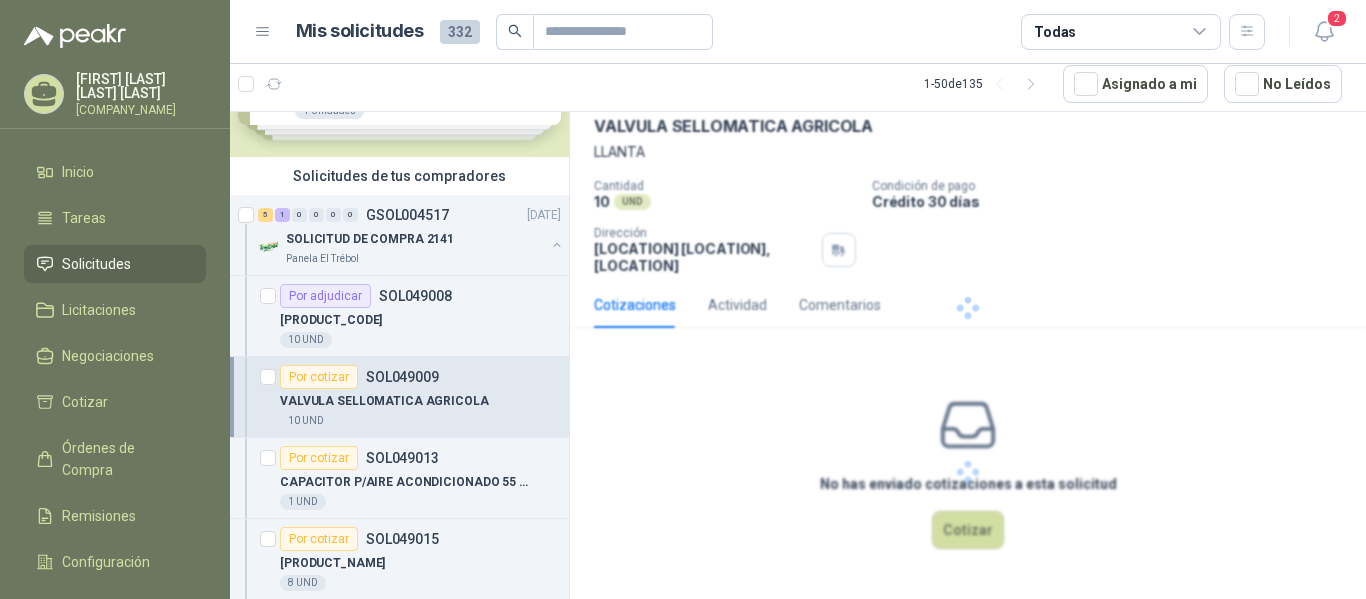 scroll, scrollTop: 0, scrollLeft: 0, axis: both 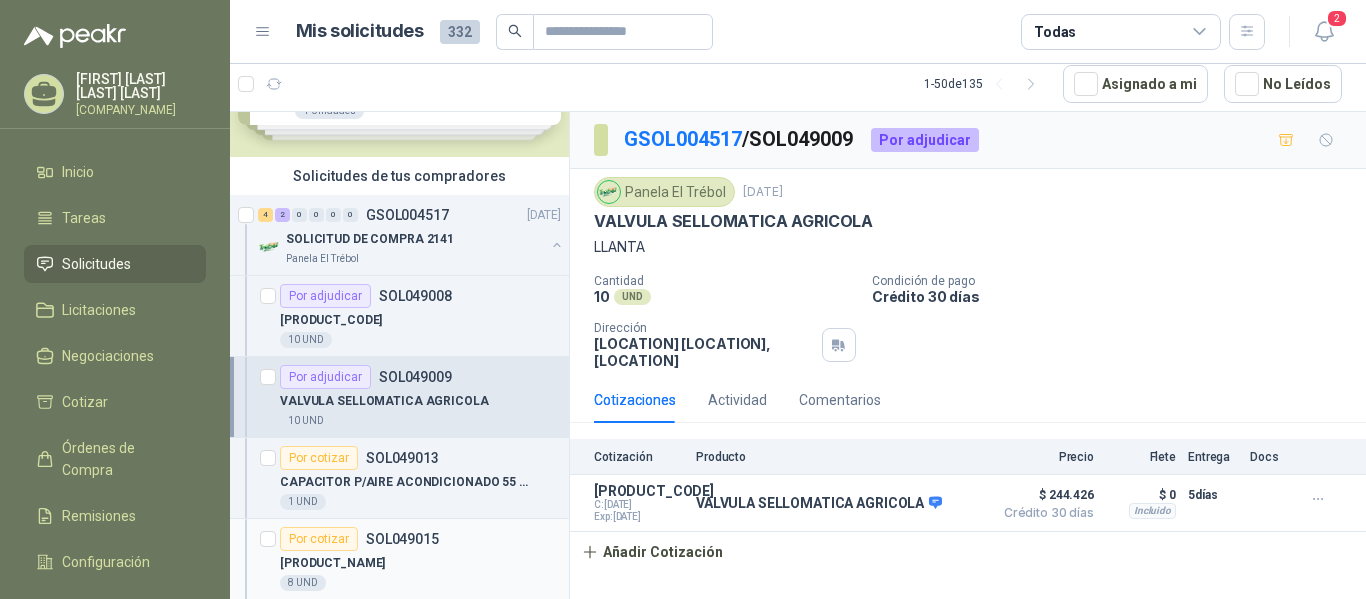 click on "[PRODUCT_NAME]" at bounding box center (420, 563) 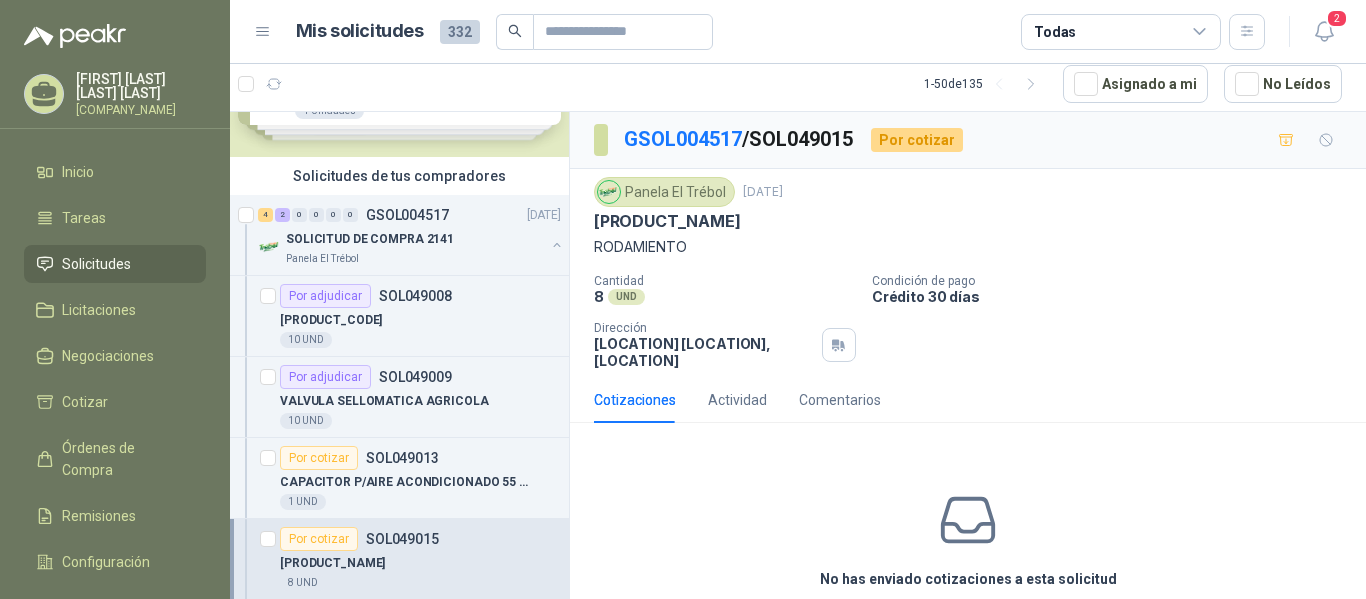 click on "[PRODUCT_NAME]" at bounding box center (667, 221) 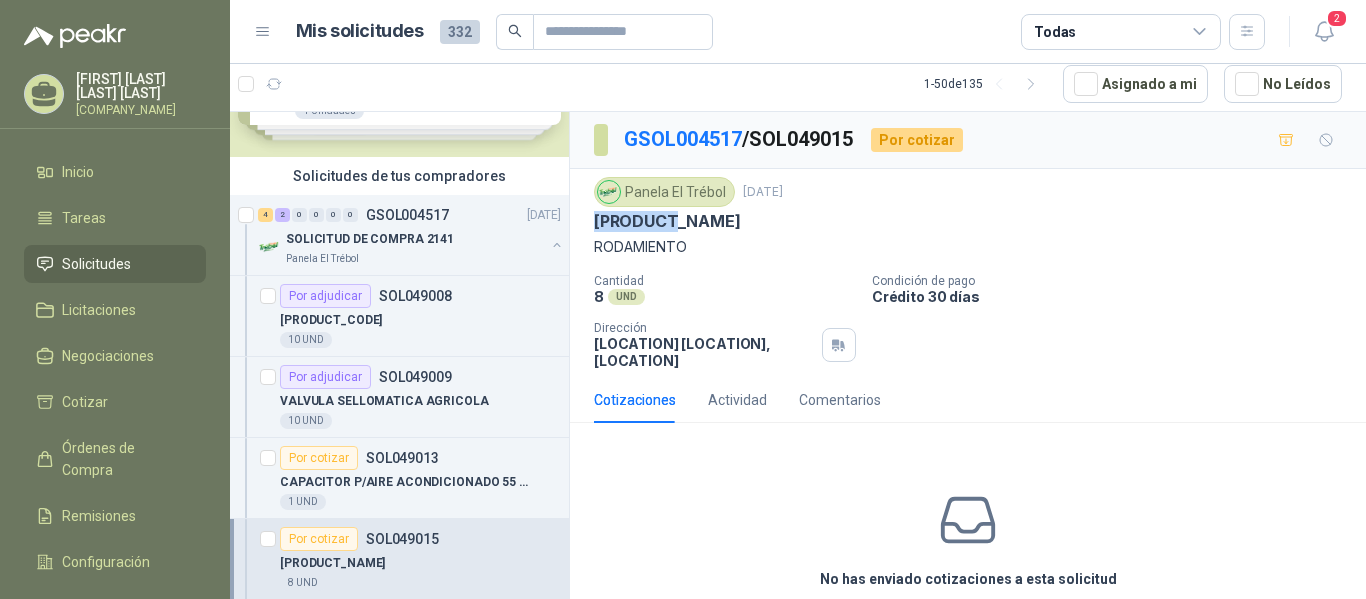 click on "[PRODUCT_NAME]" at bounding box center (667, 221) 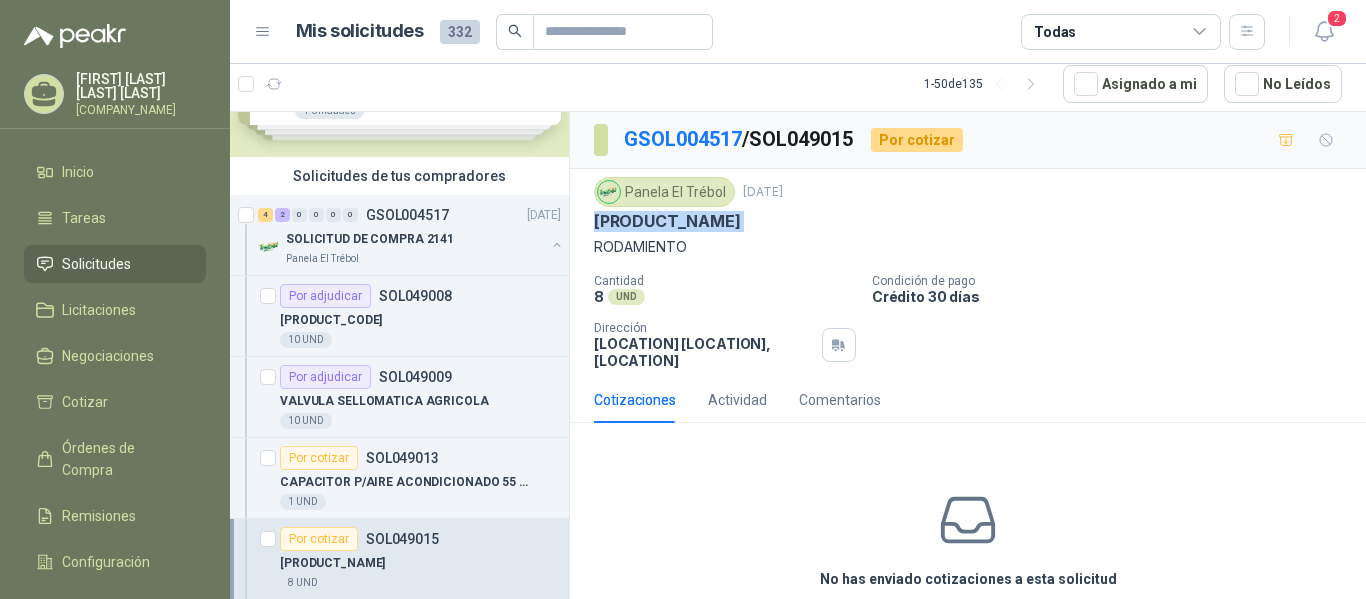 click on "[PRODUCT_NAME]" at bounding box center (667, 221) 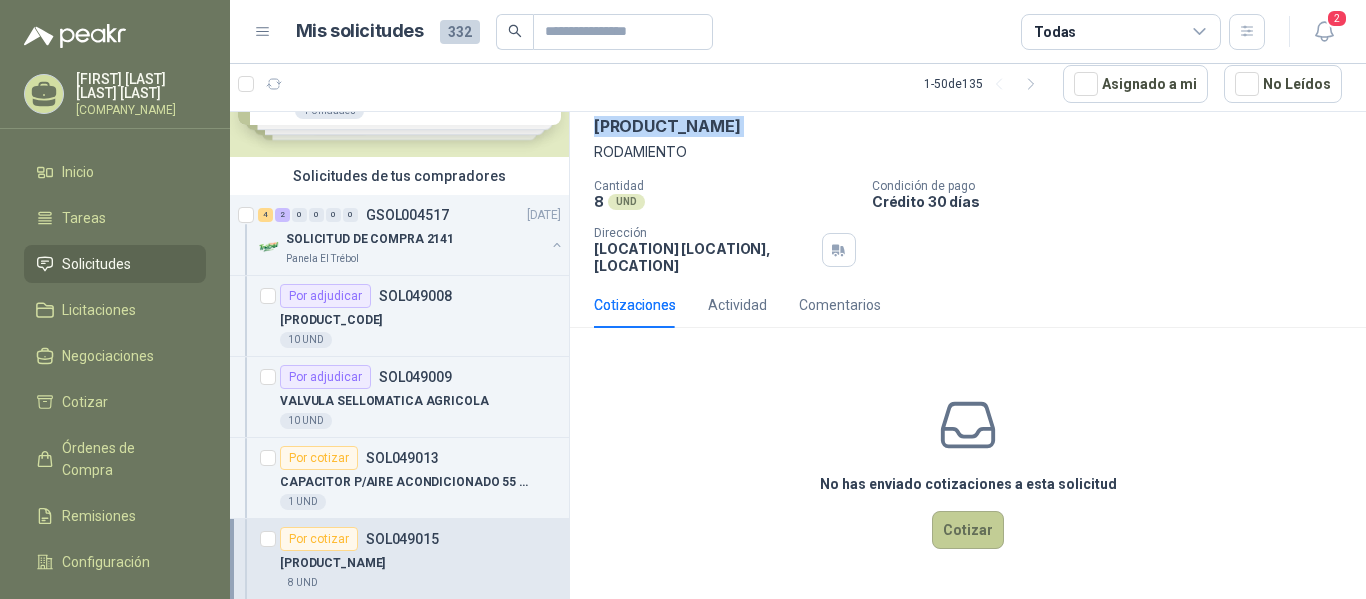 click on "Cotizar" at bounding box center [968, 530] 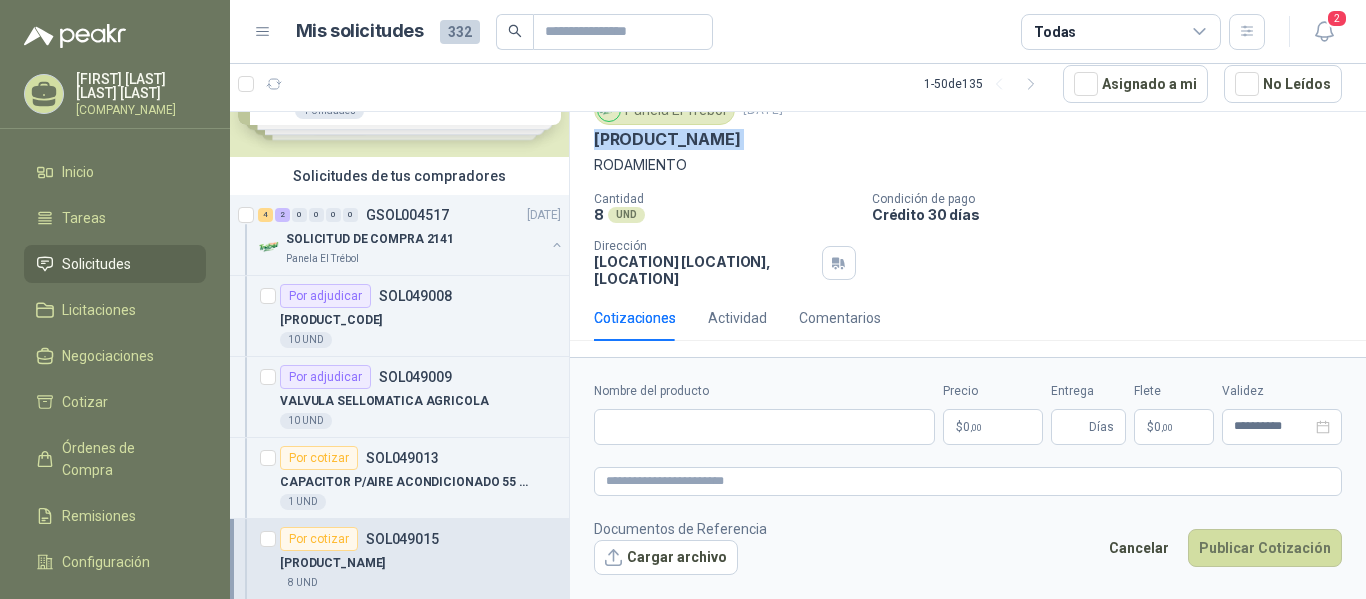 type 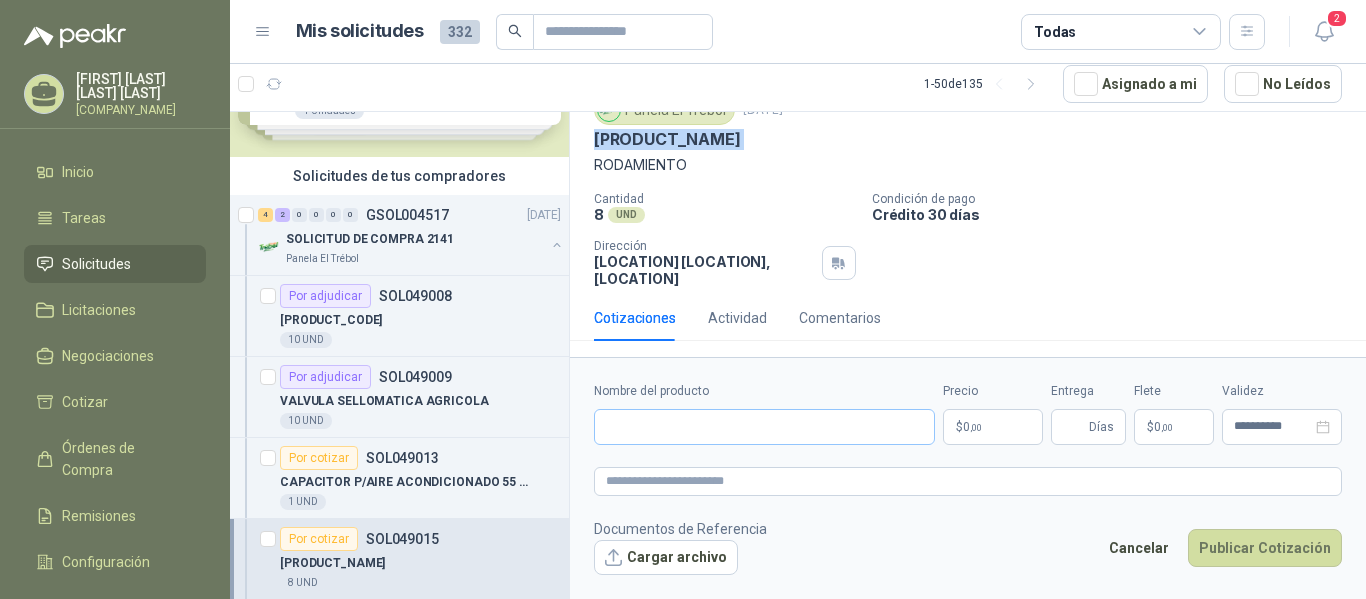 scroll, scrollTop: 82, scrollLeft: 0, axis: vertical 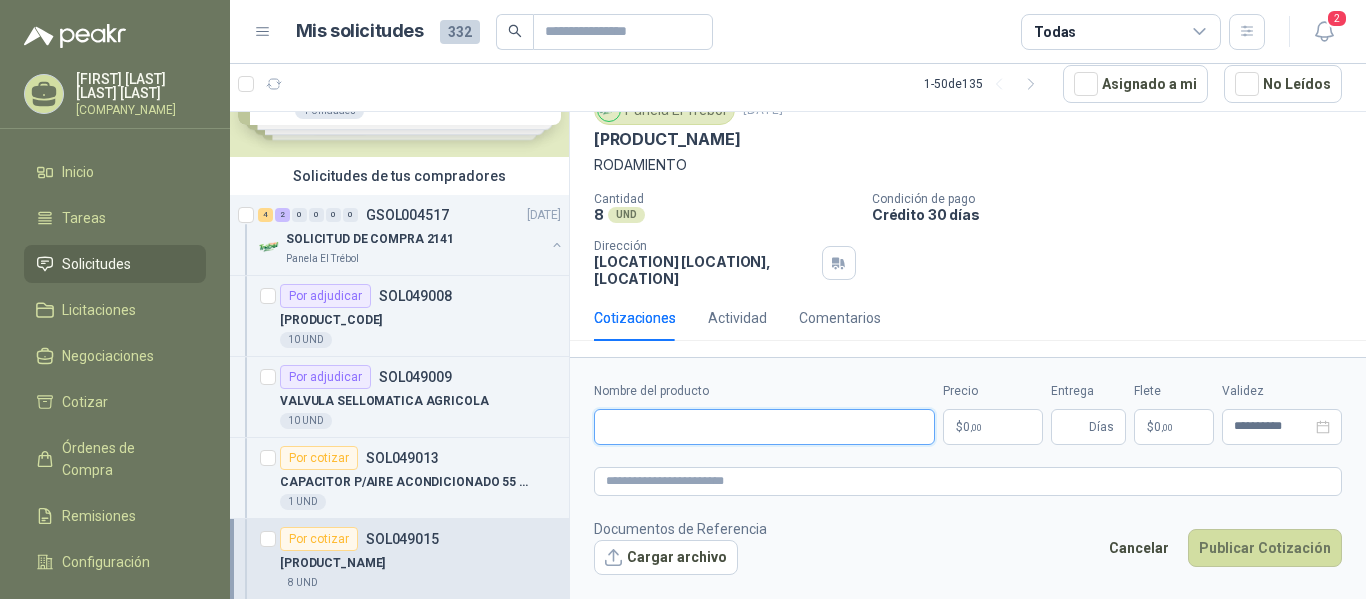 click on "Nombre del producto" at bounding box center [764, 427] 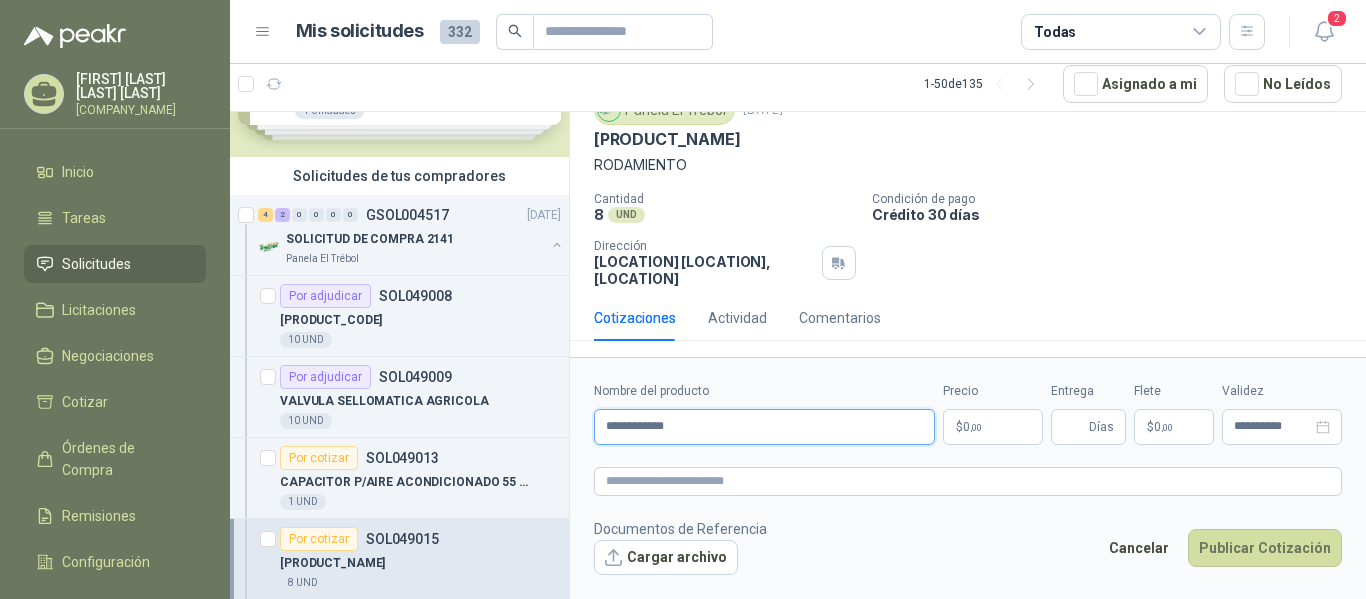 type on "**********" 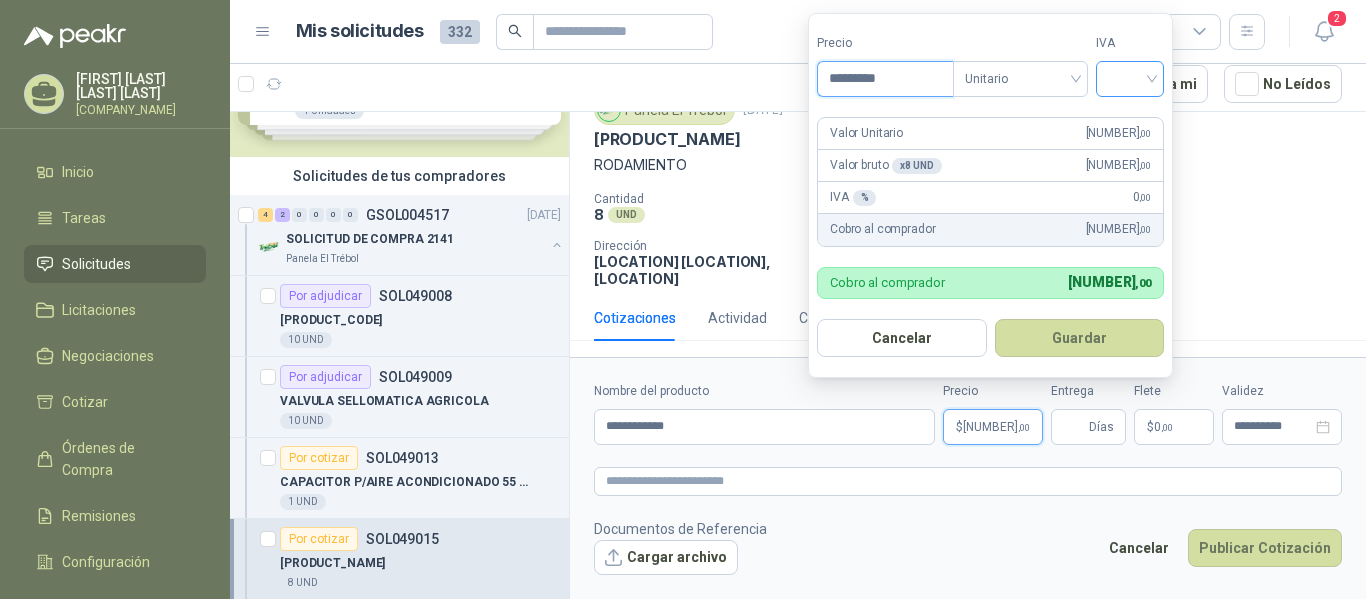 click at bounding box center [1130, 79] 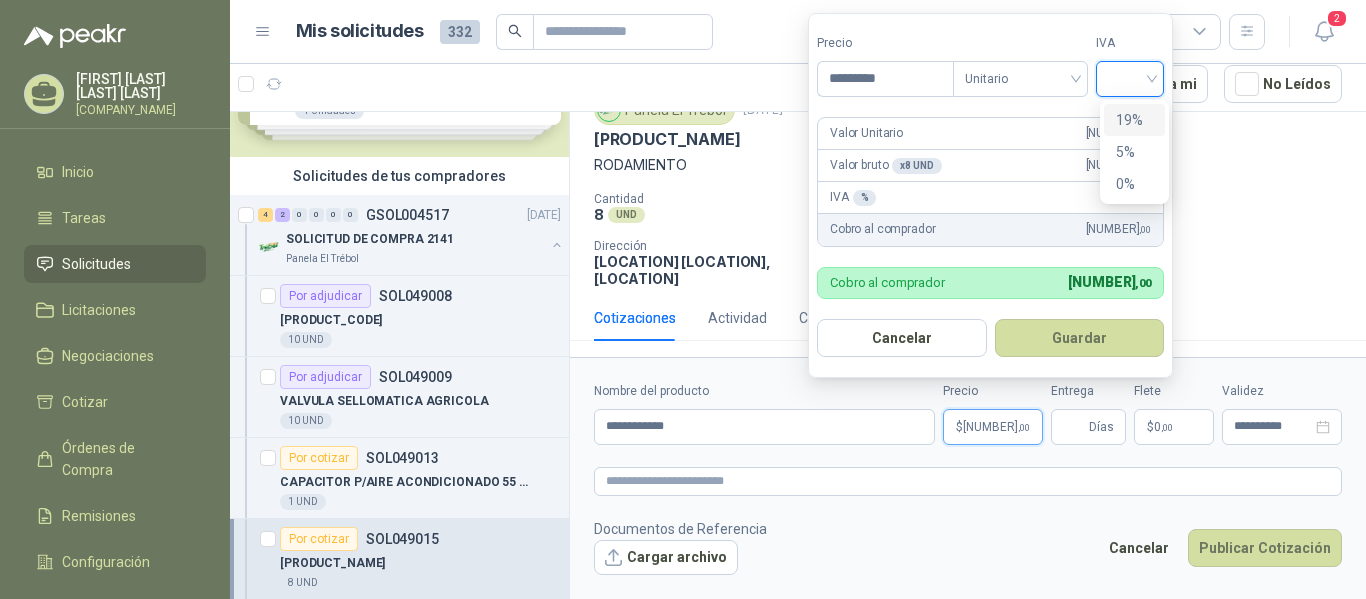 click on "19%" at bounding box center [1134, 120] 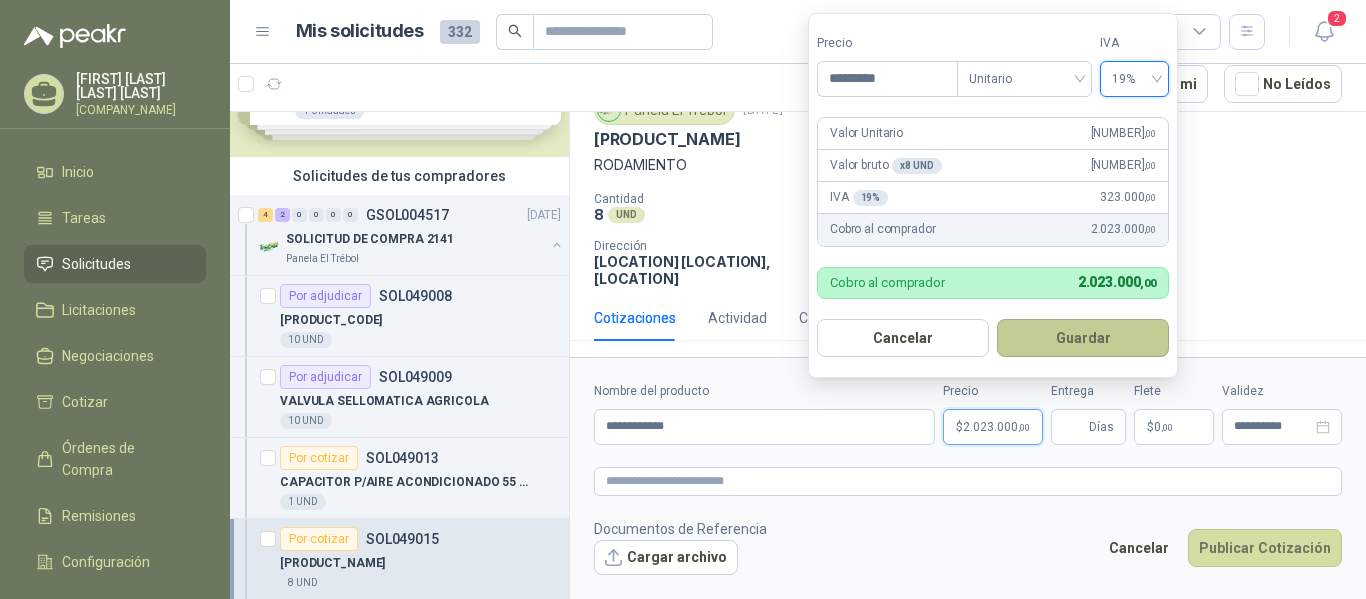 click on "Guardar" at bounding box center (1083, 338) 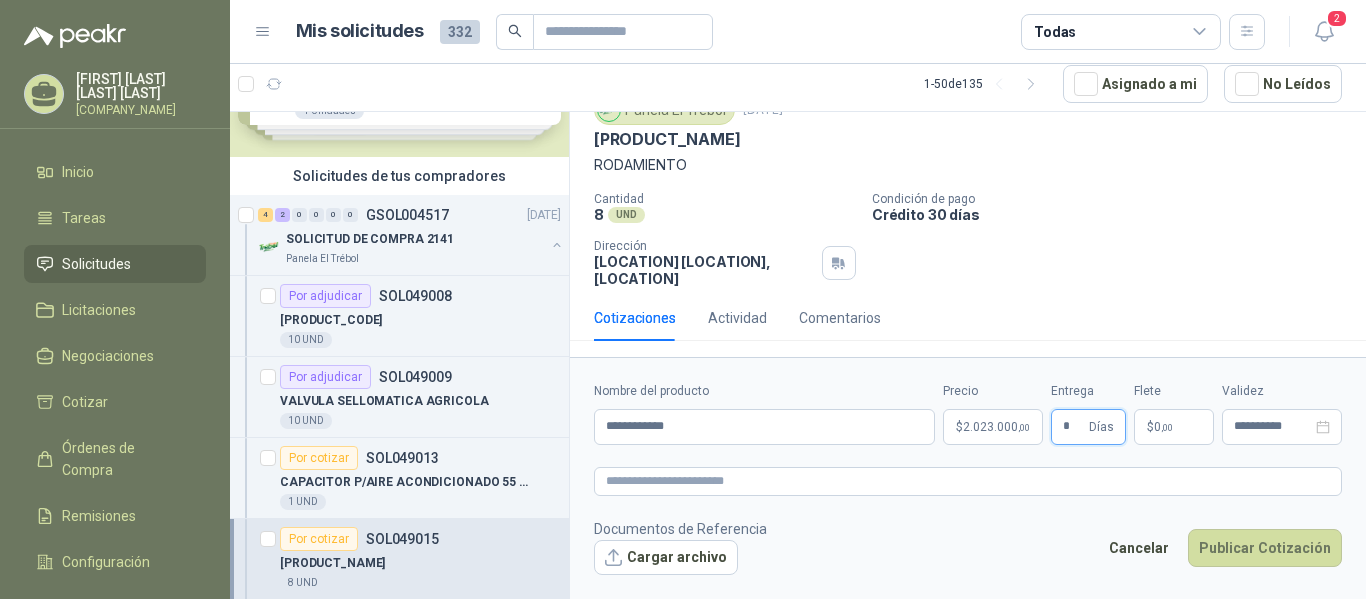 type on "*" 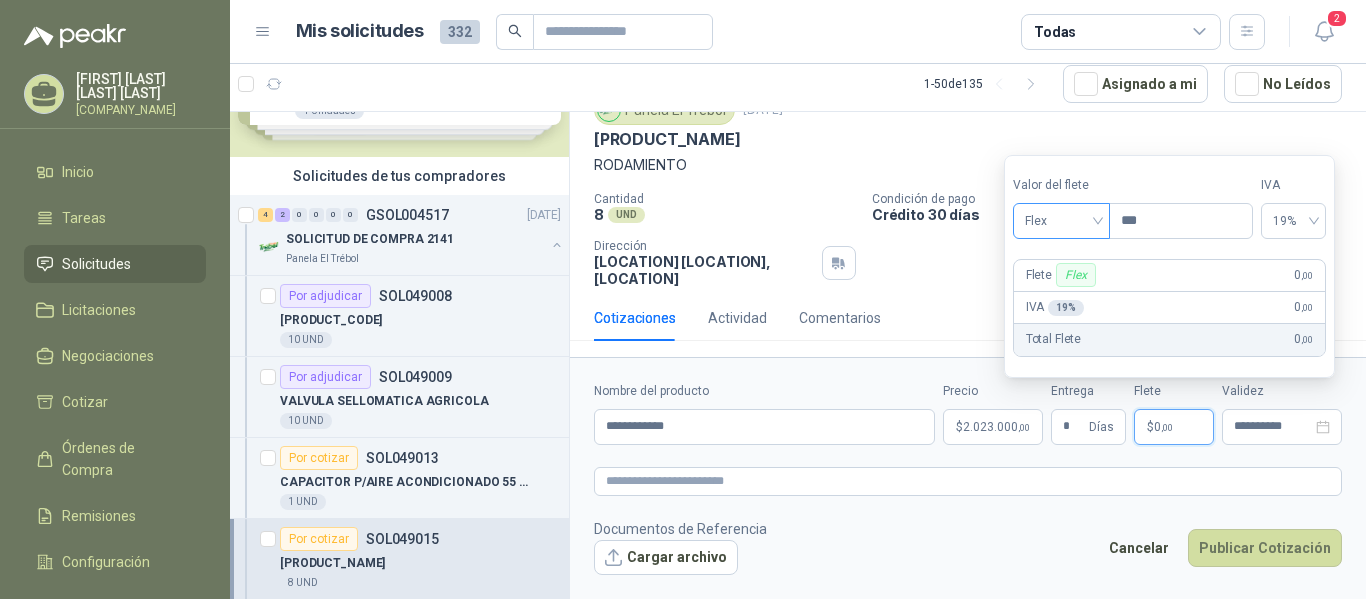 click on "Flex" at bounding box center [1061, 221] 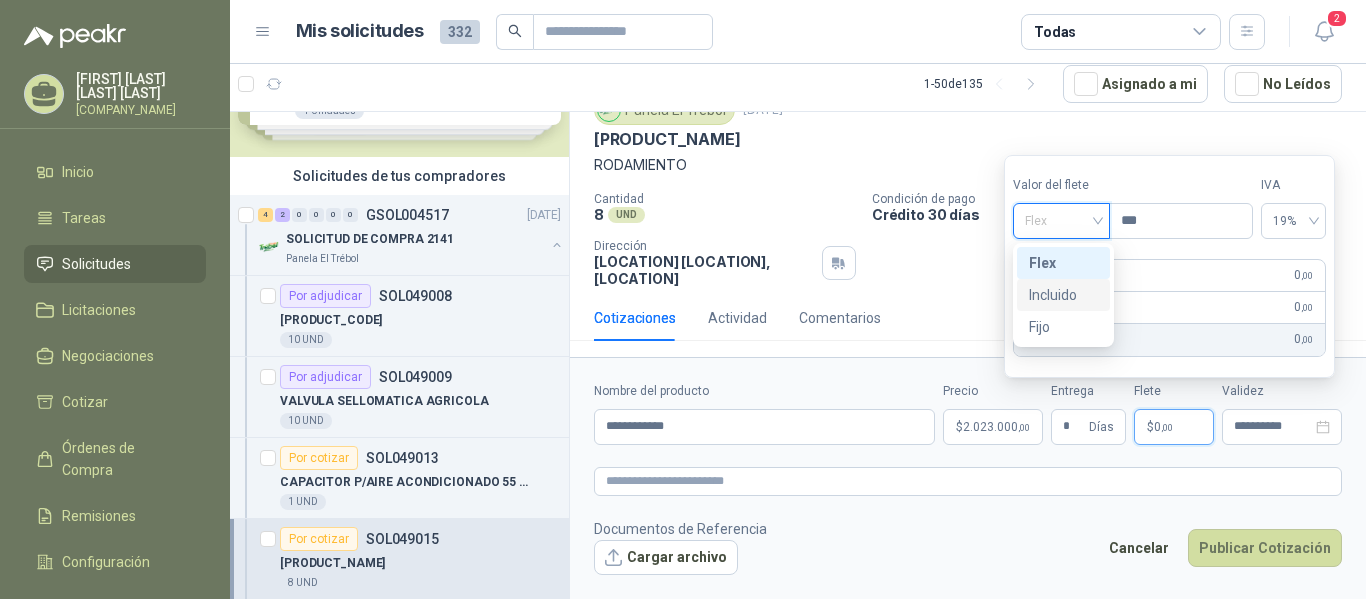click on "Incluido" at bounding box center (1063, 295) 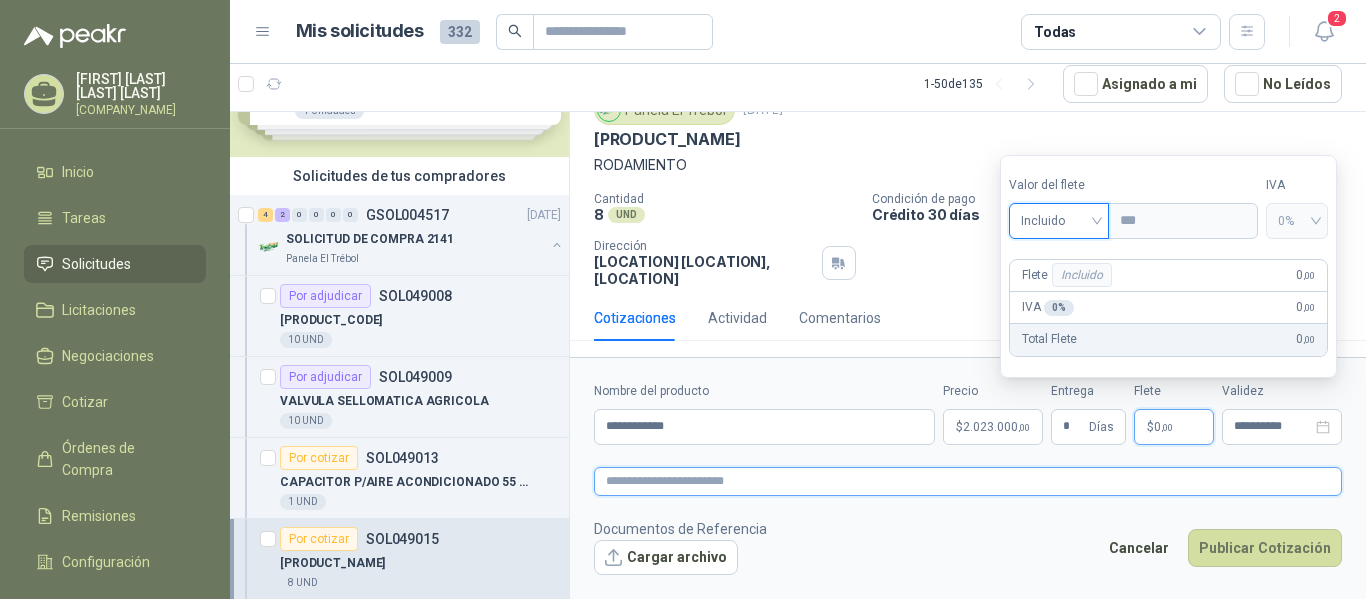 click at bounding box center (968, 481) 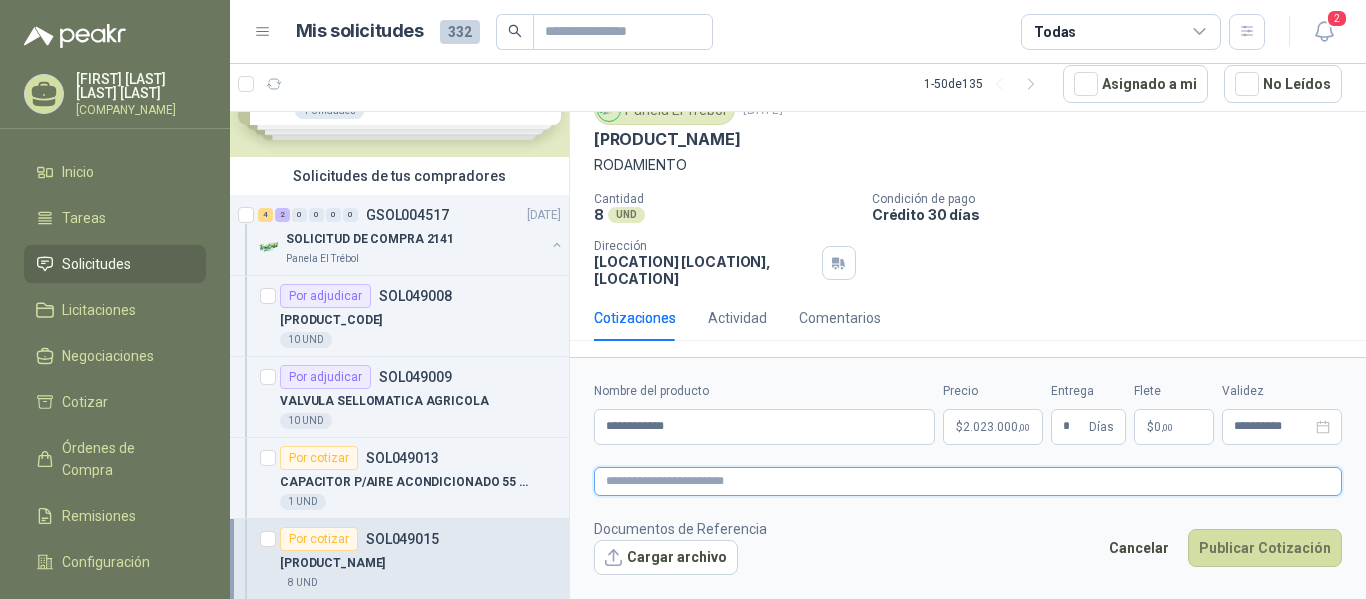 type 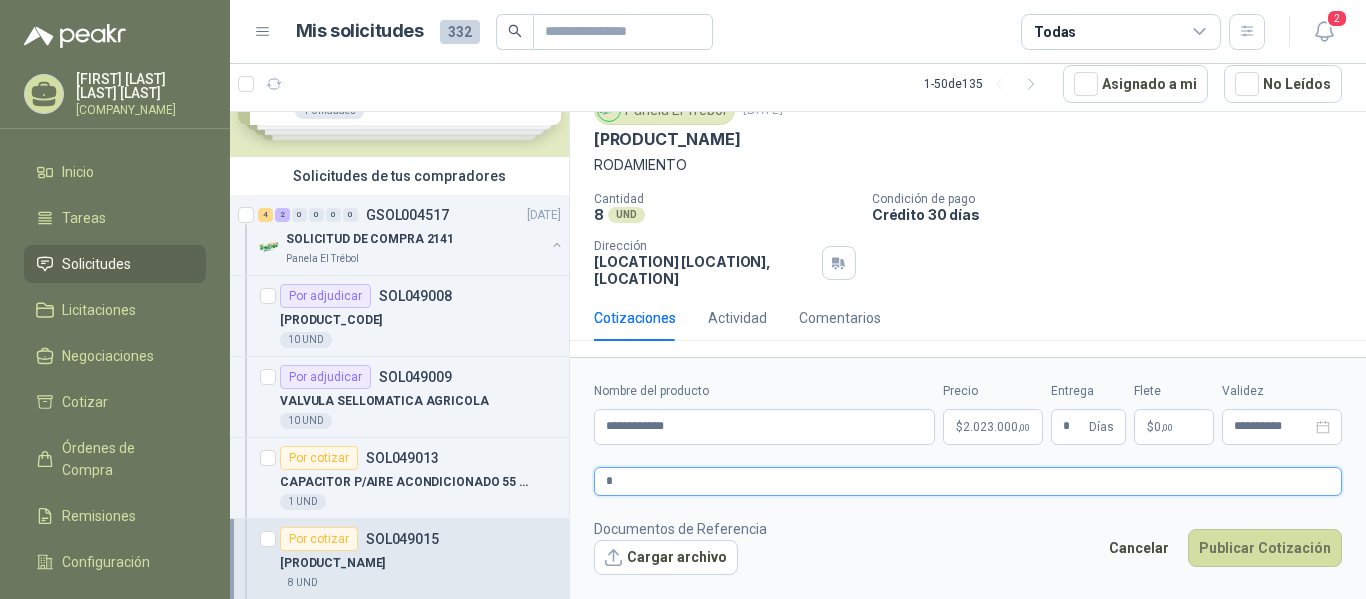 type 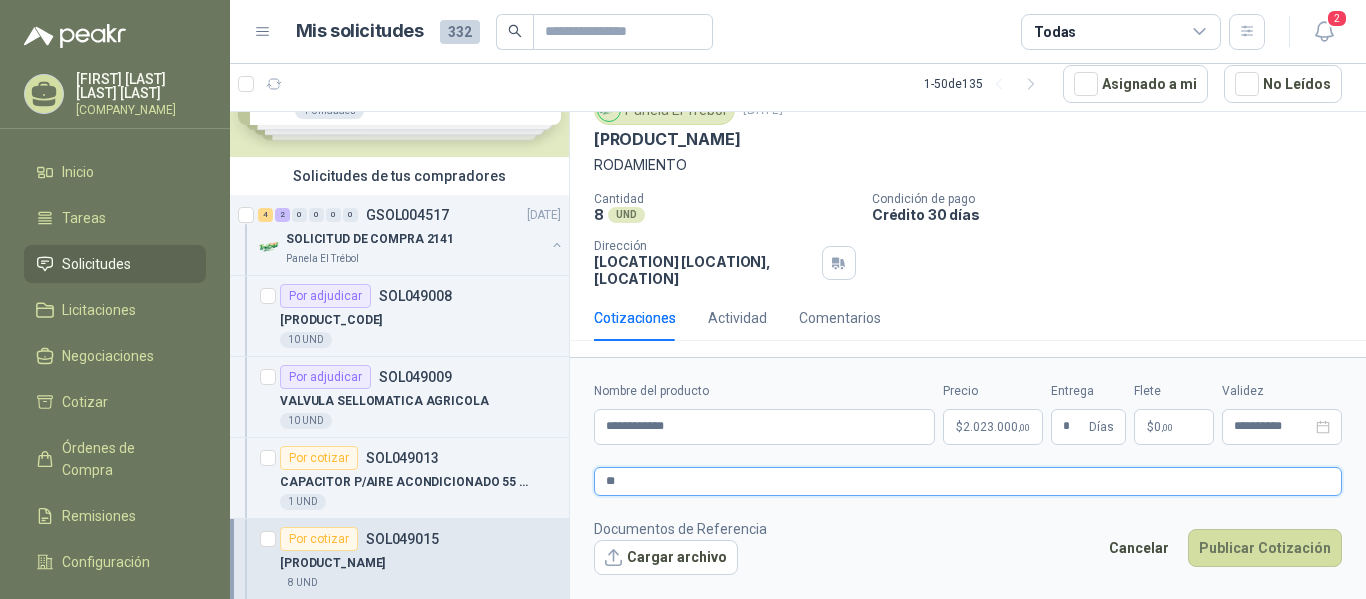 type 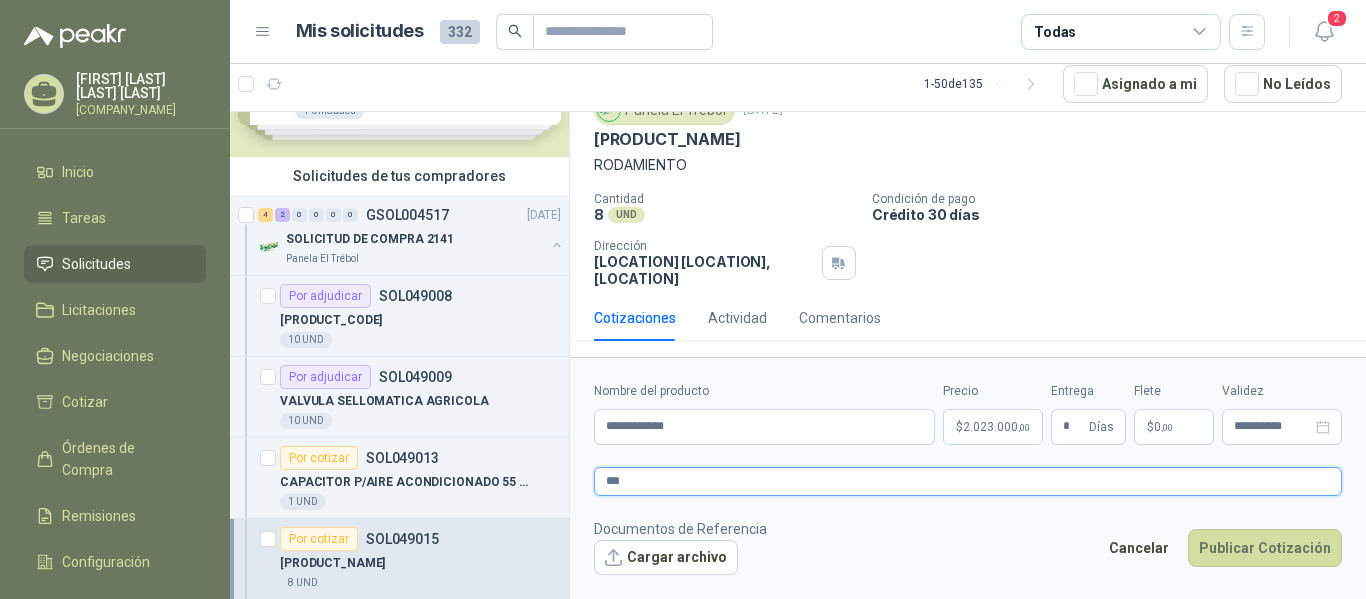 type 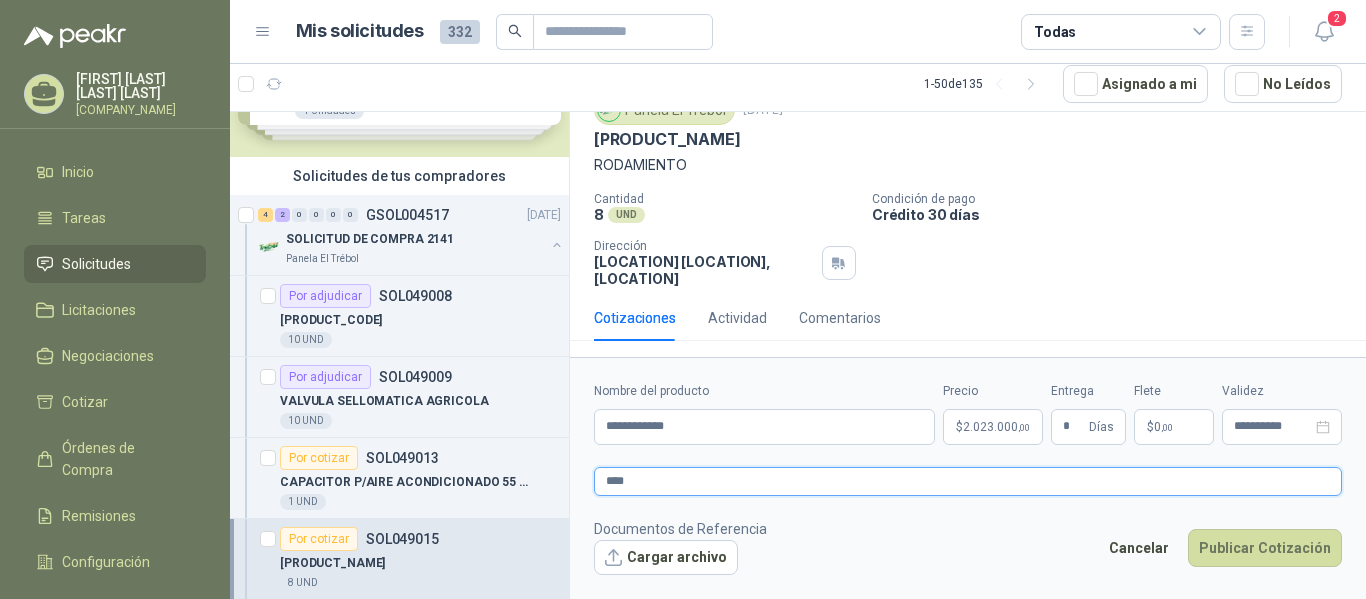 type 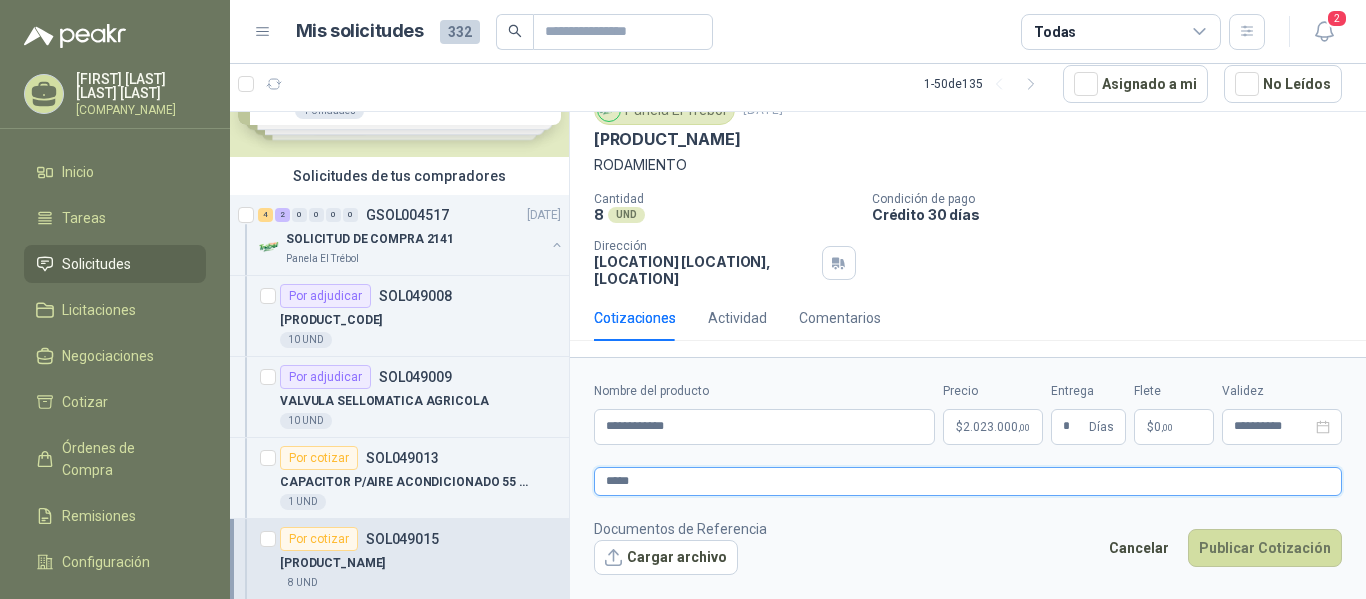 type 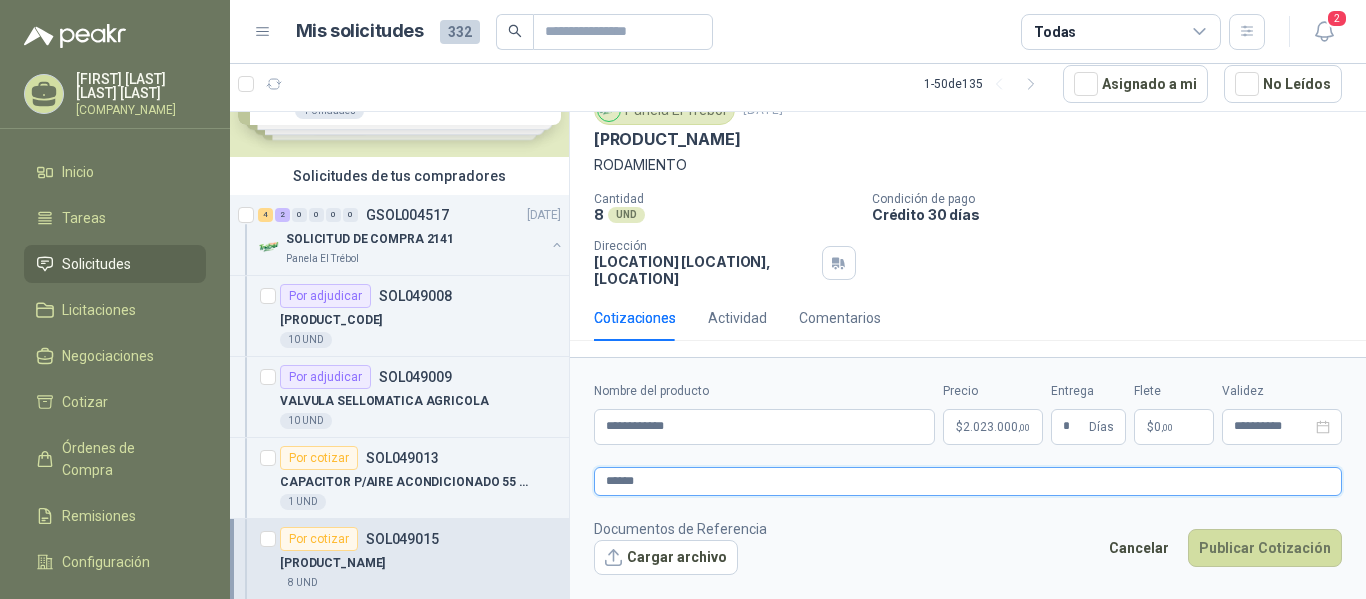 type 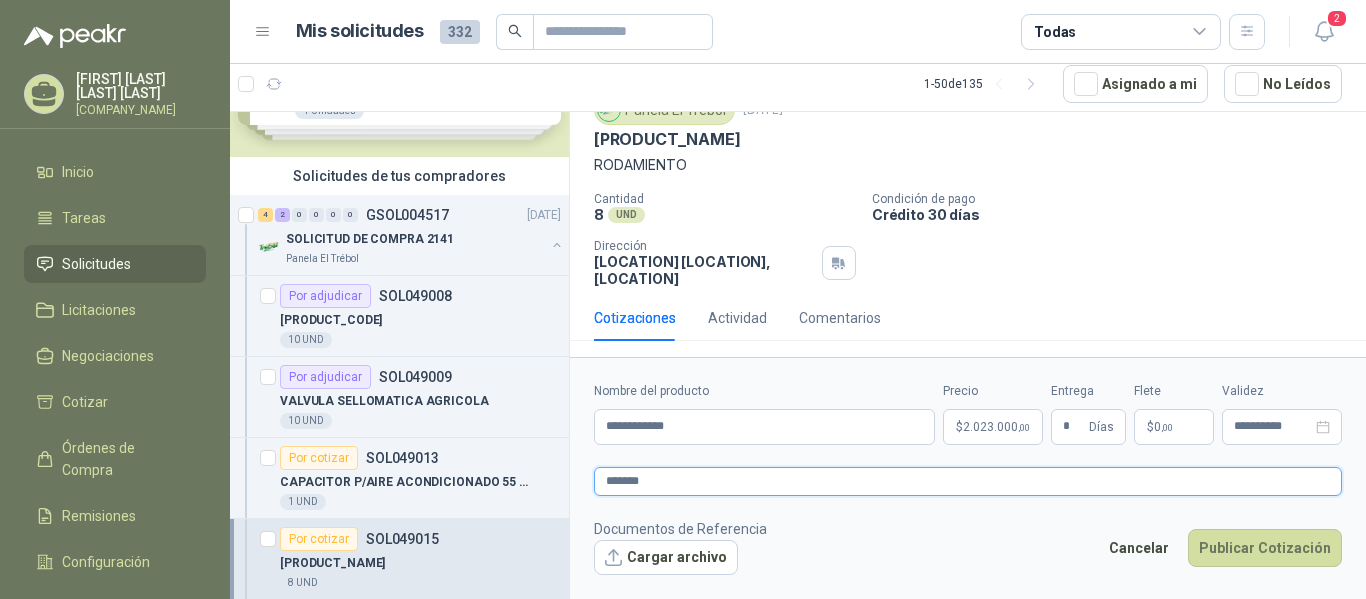 type 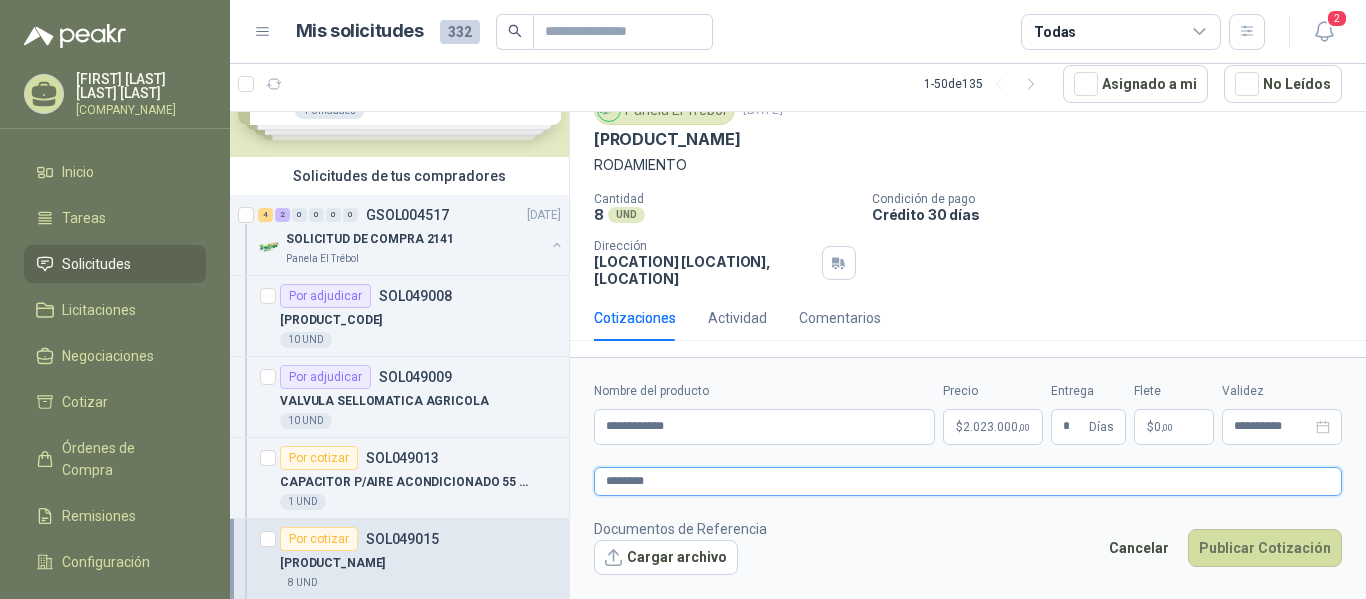 type 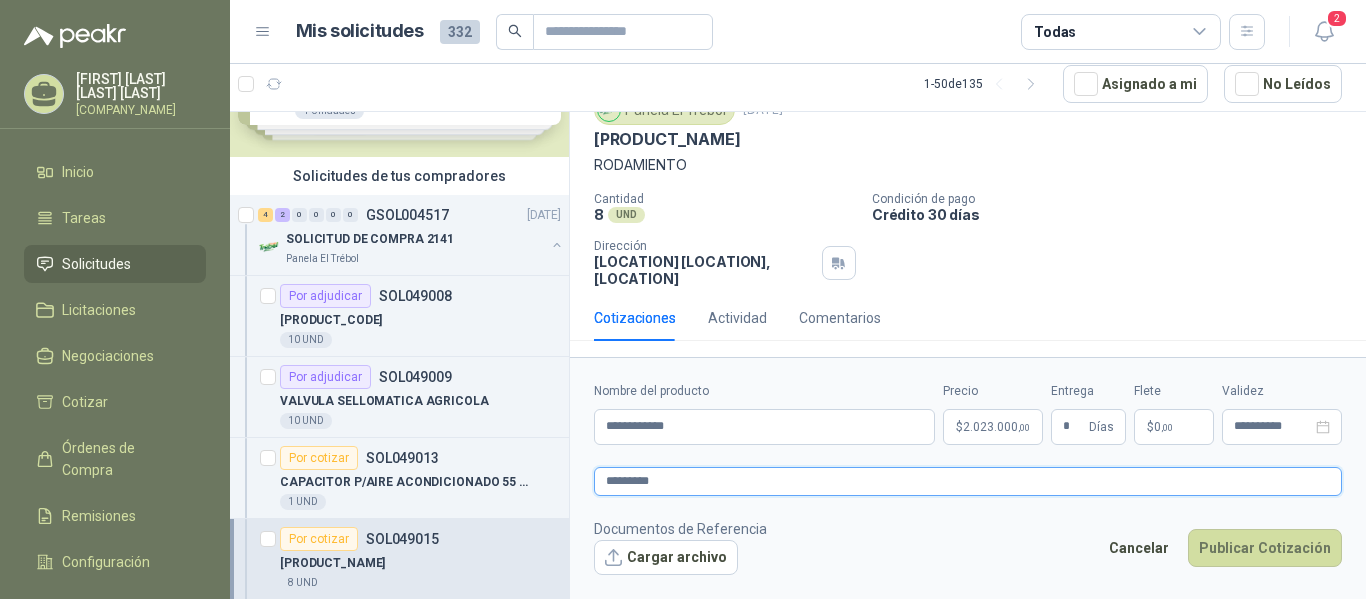 type 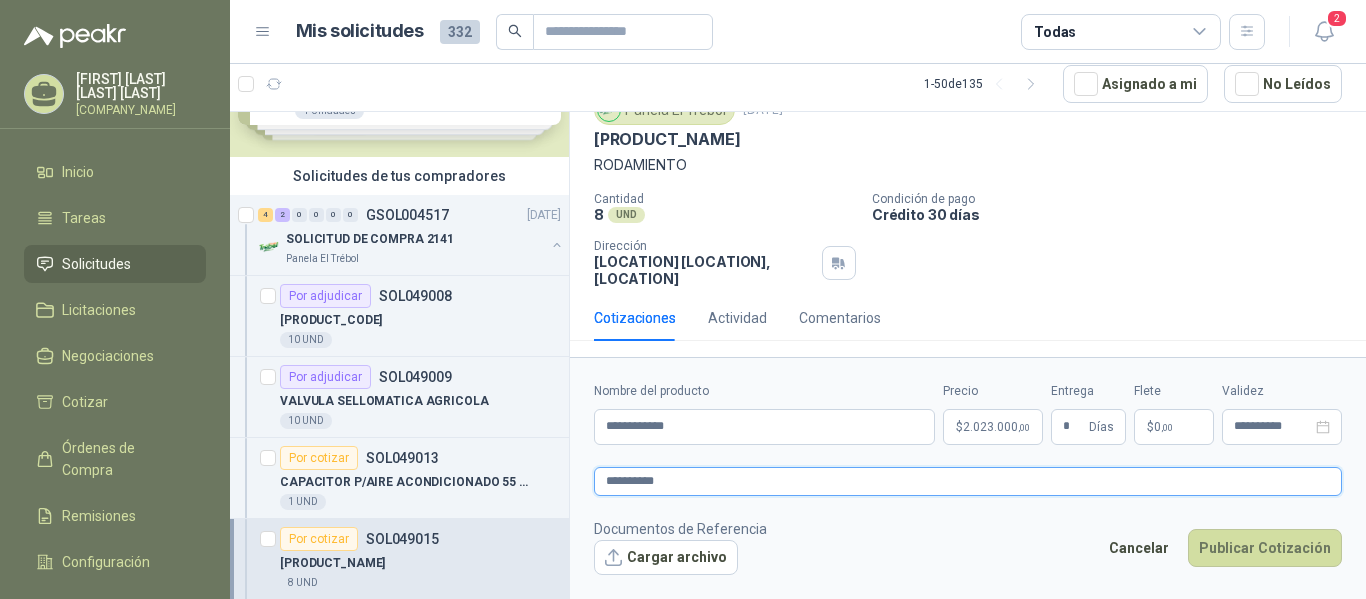 type 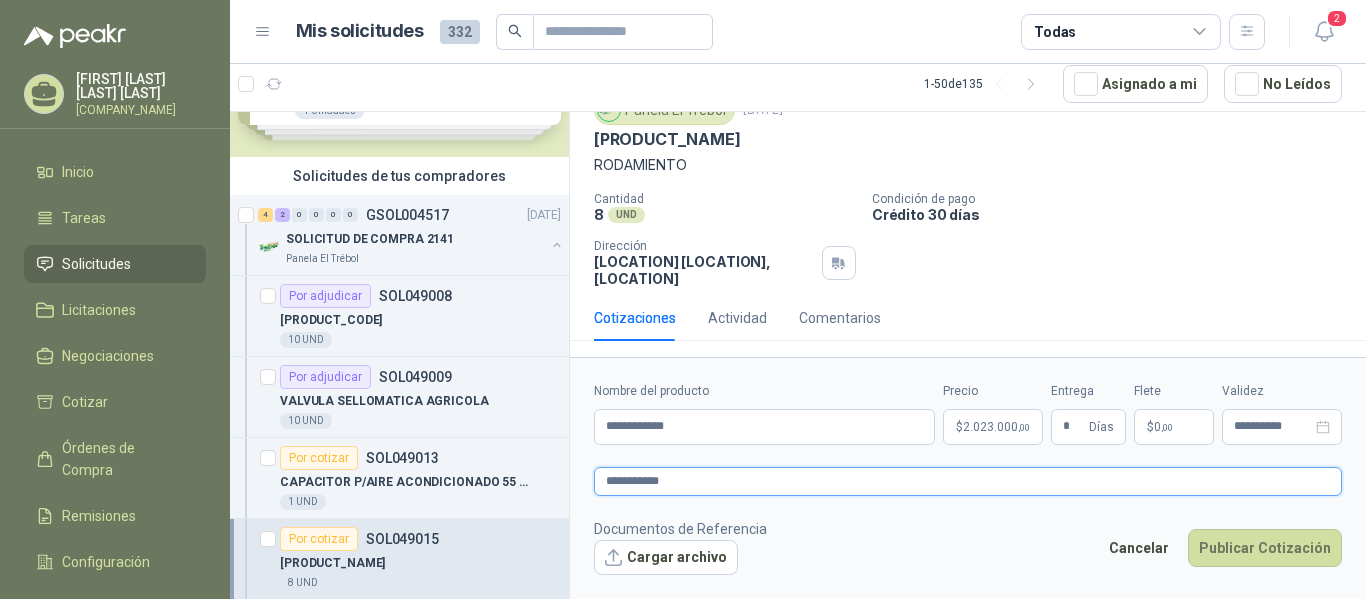 type 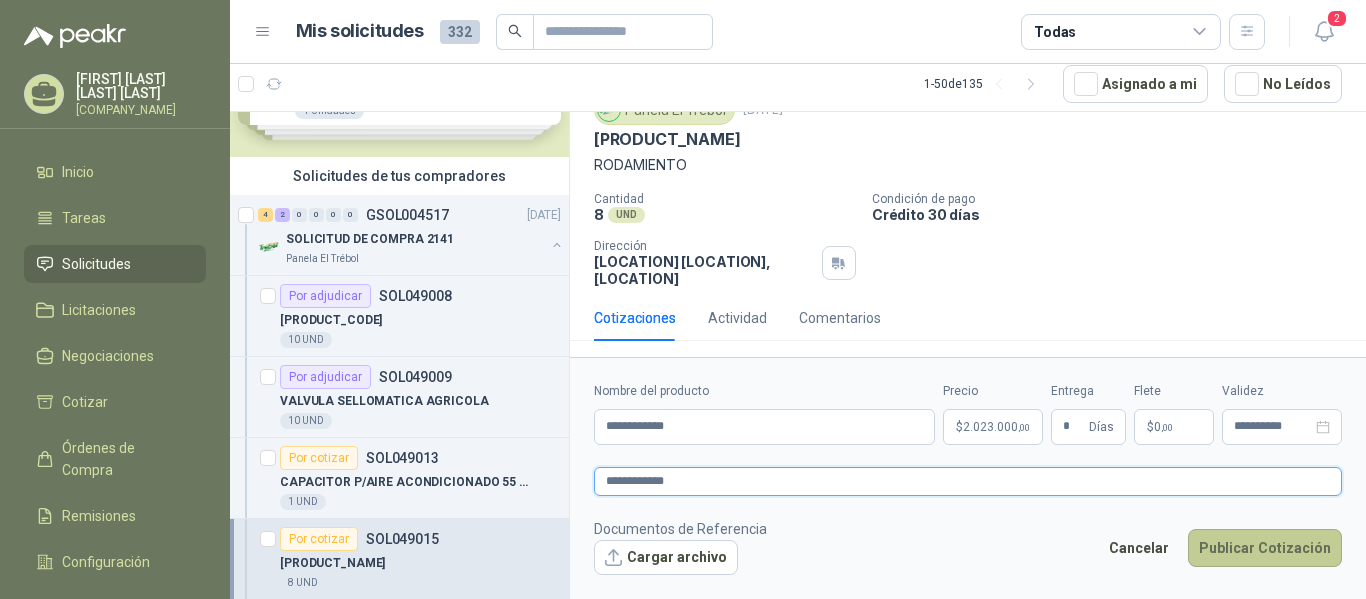 type on "**********" 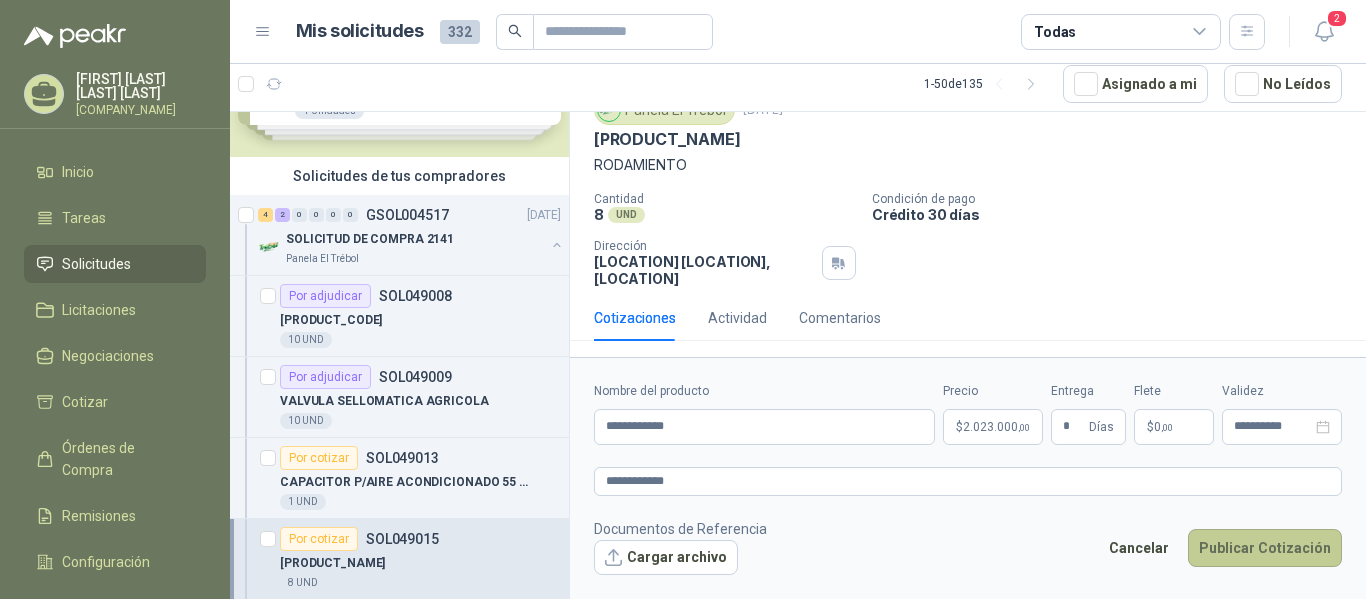 click on "Publicar Cotización" at bounding box center (1265, 548) 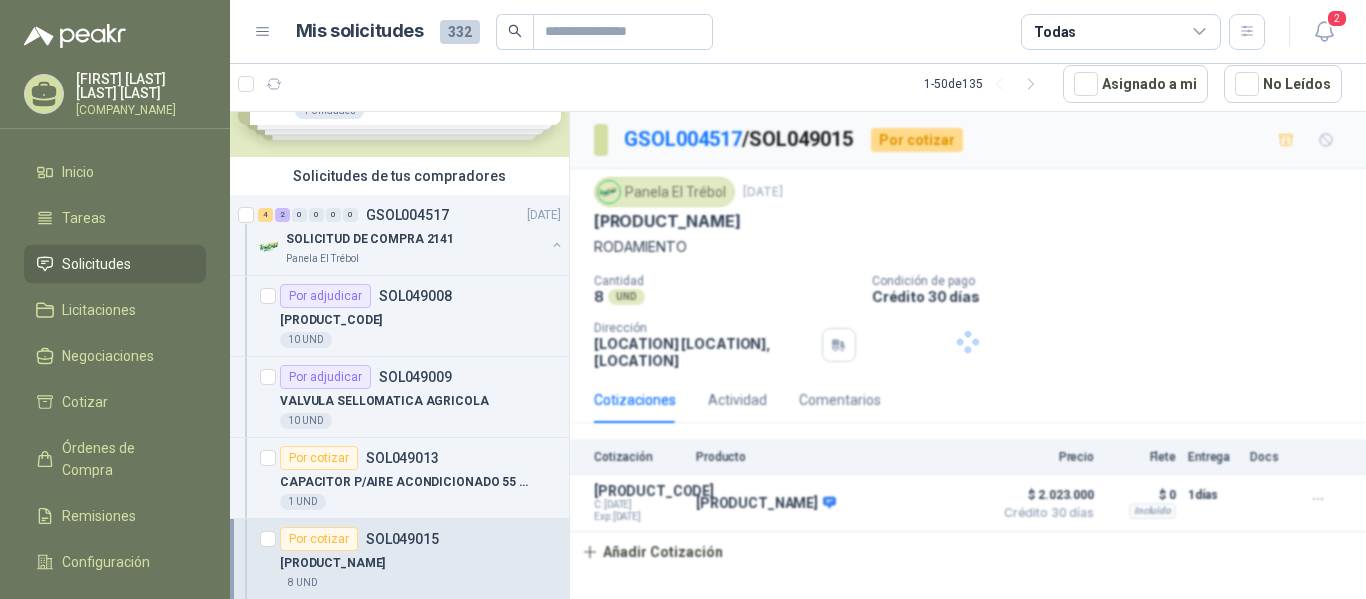 scroll, scrollTop: 0, scrollLeft: 0, axis: both 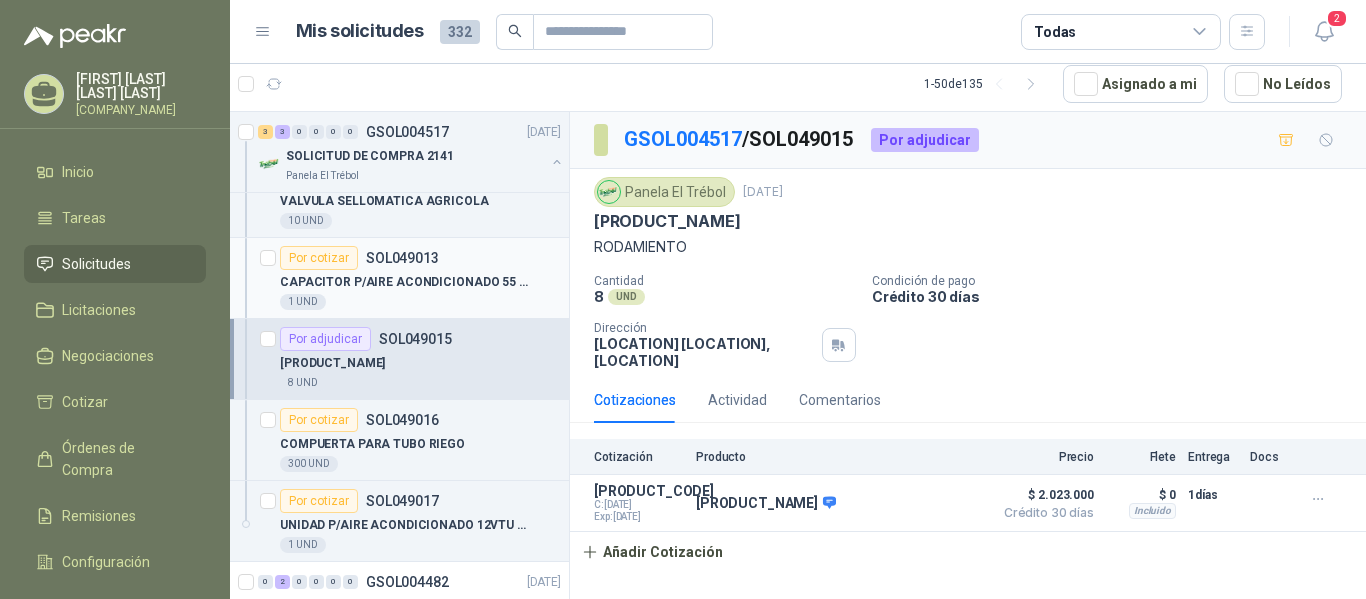 click on "Por cotizar [PRODUCT_CODE] [PRODUCT_NAME] [NUMBER] [UNIT]" at bounding box center [399, 278] 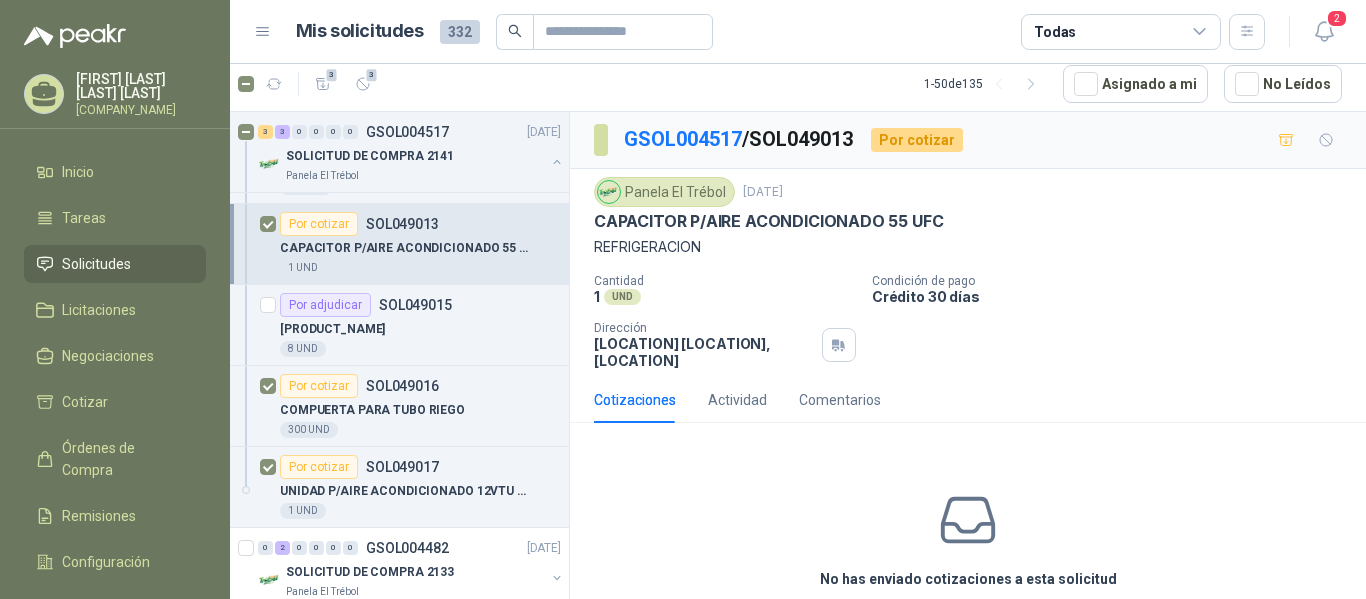 scroll, scrollTop: 100, scrollLeft: 0, axis: vertical 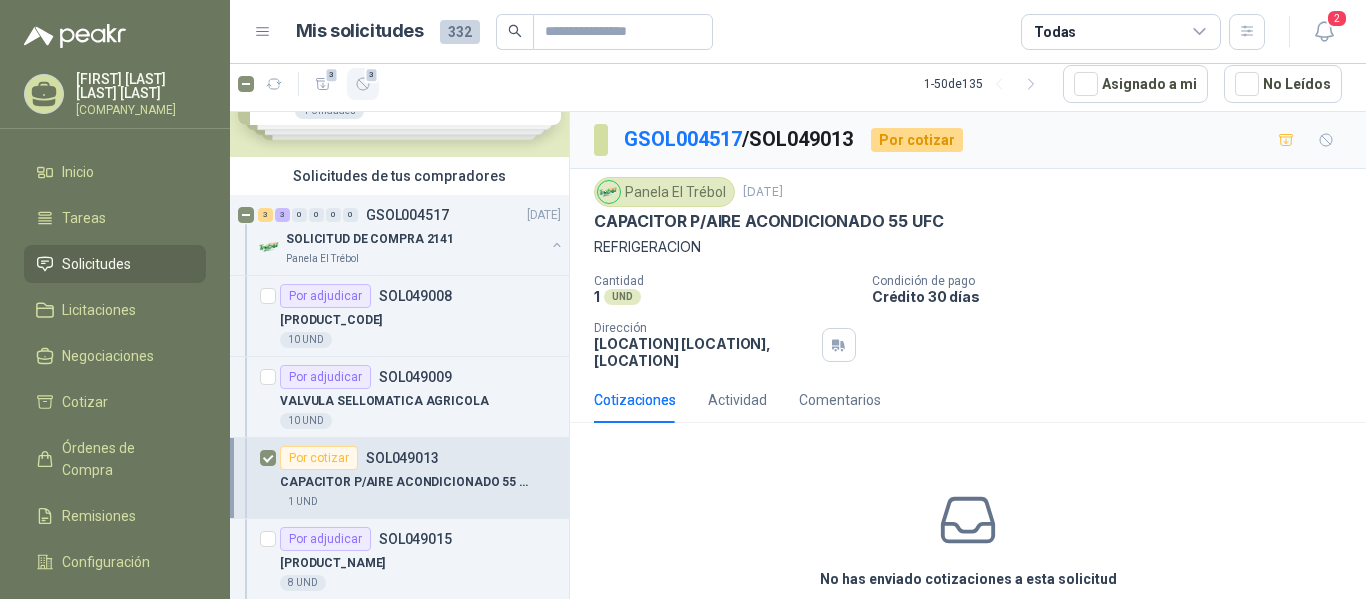 click on "3" at bounding box center (372, 75) 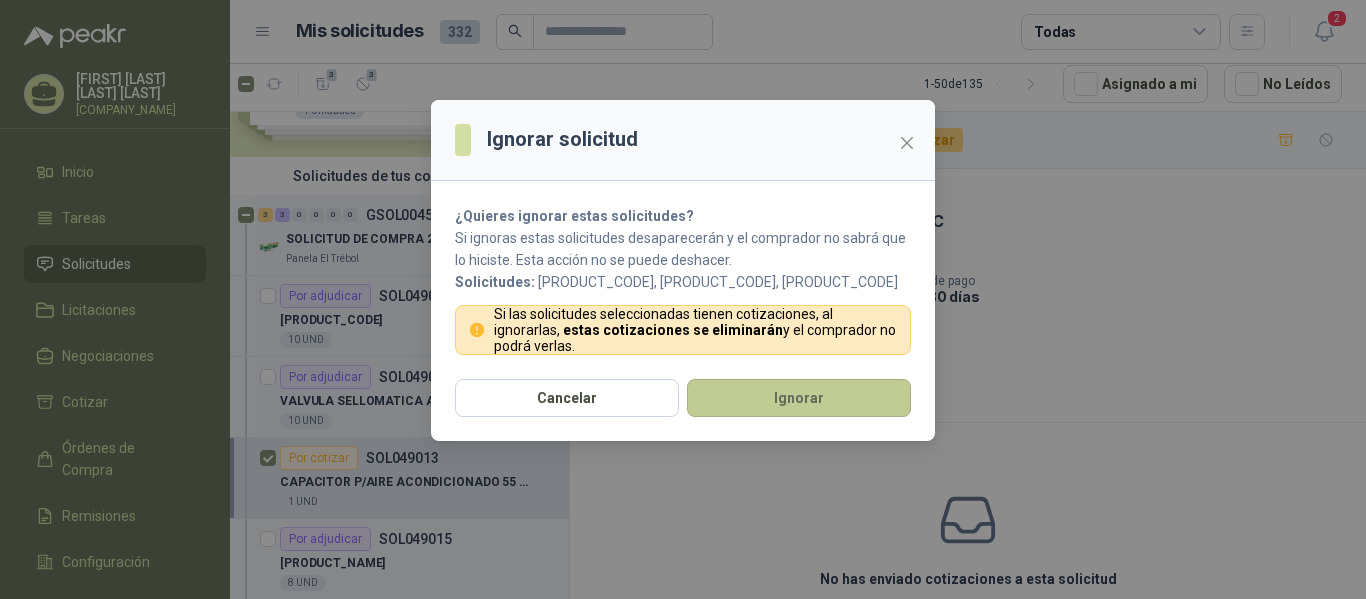 click on "Ignorar" at bounding box center (799, 398) 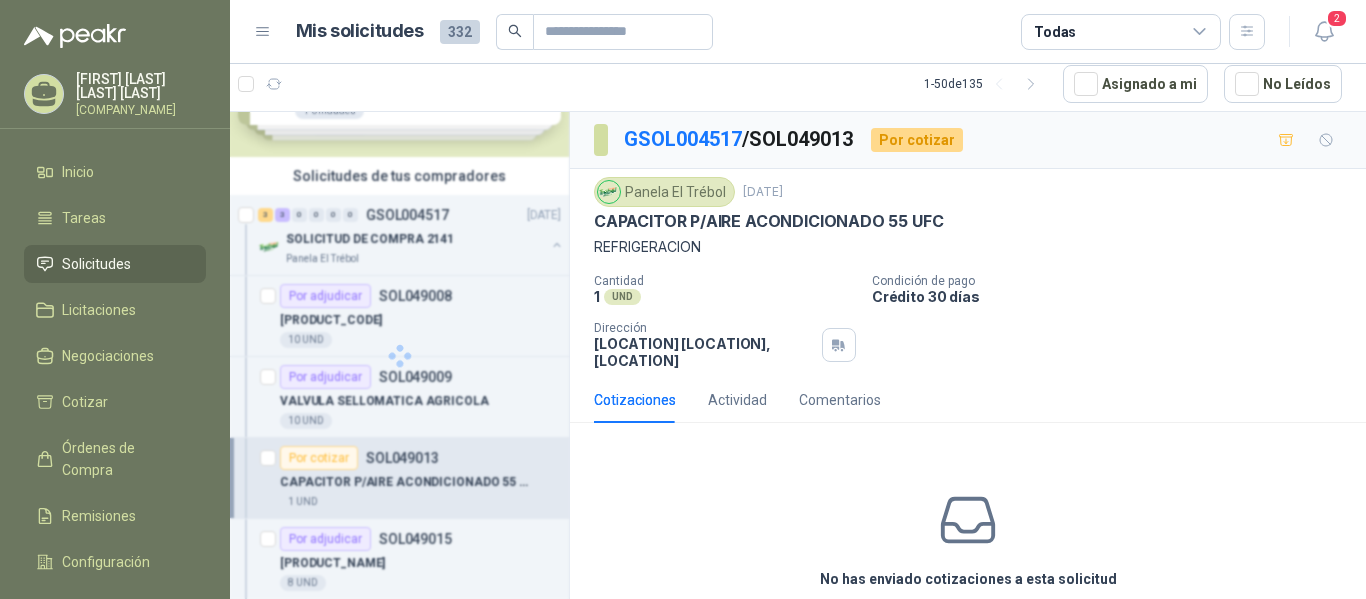 click 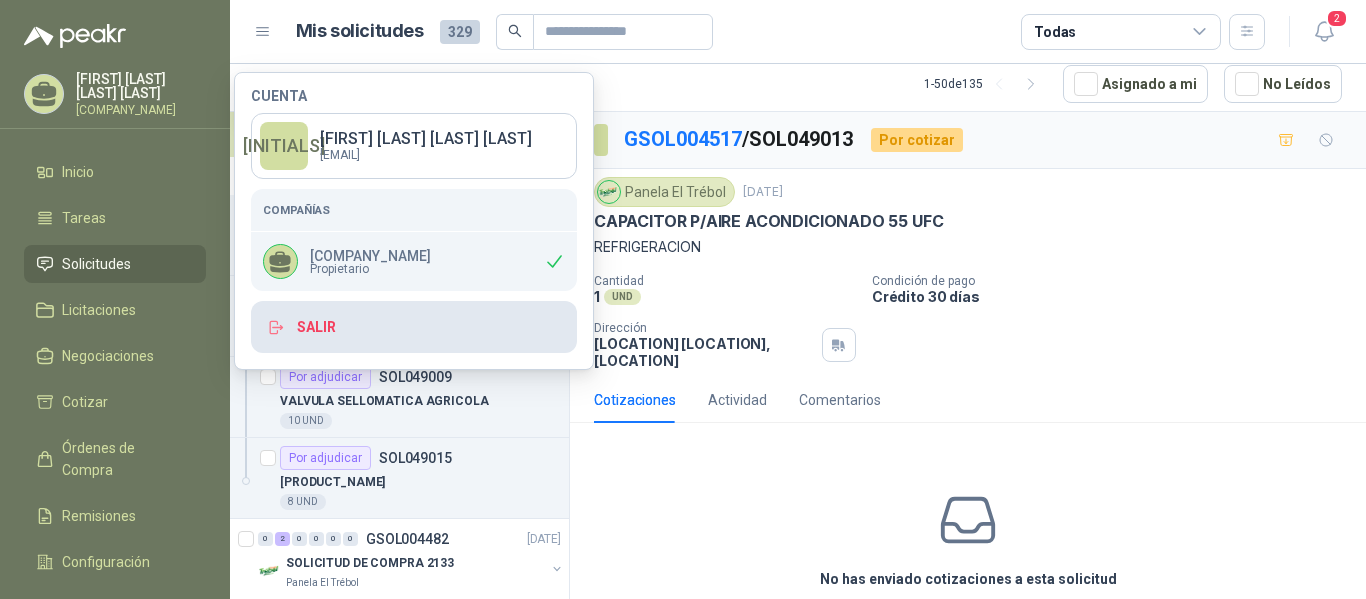 click on "Salir" at bounding box center [414, 327] 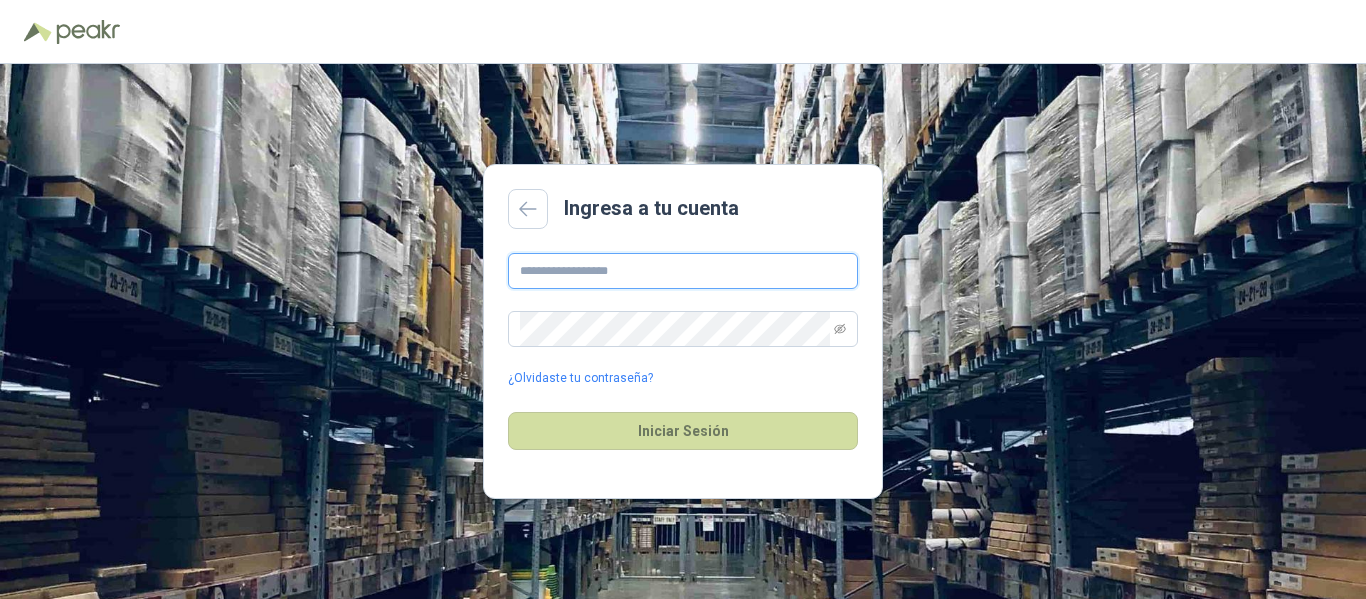 type on "**********" 